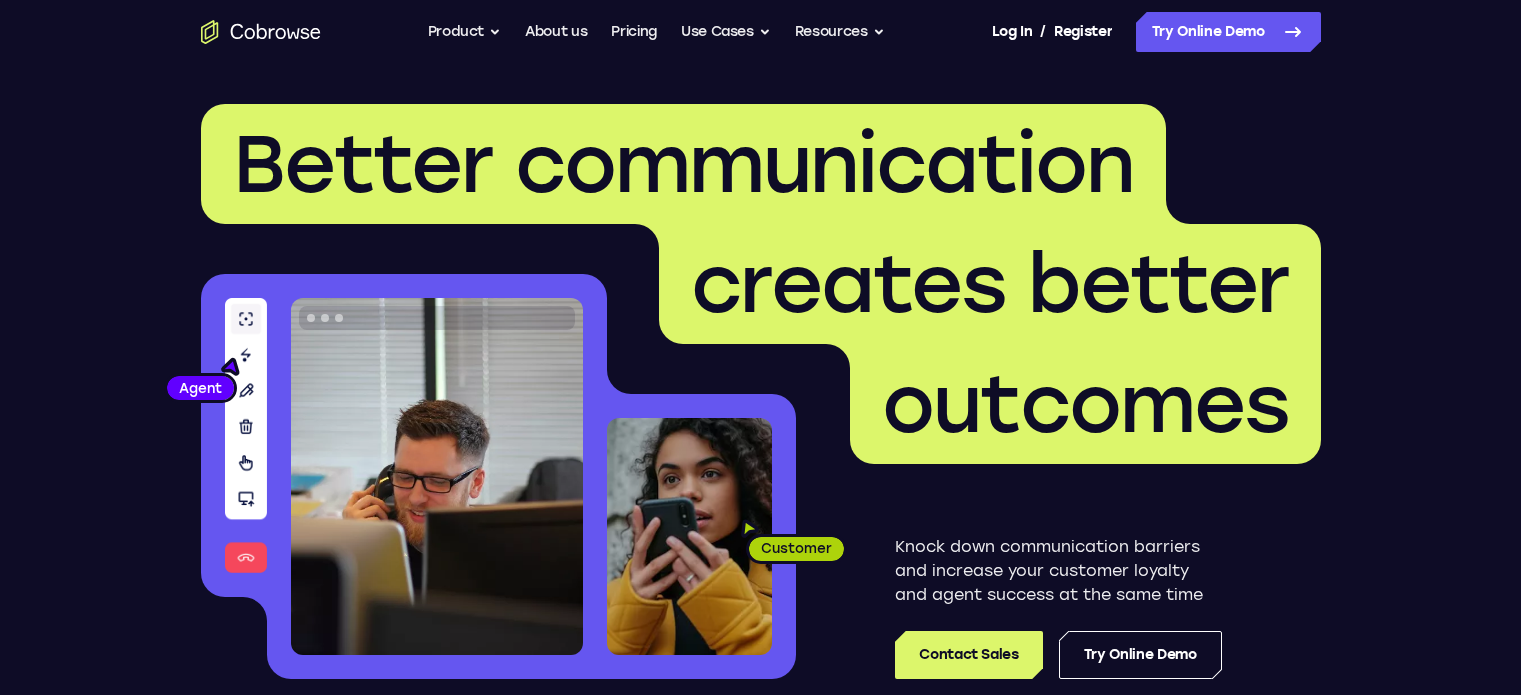 scroll, scrollTop: 0, scrollLeft: 0, axis: both 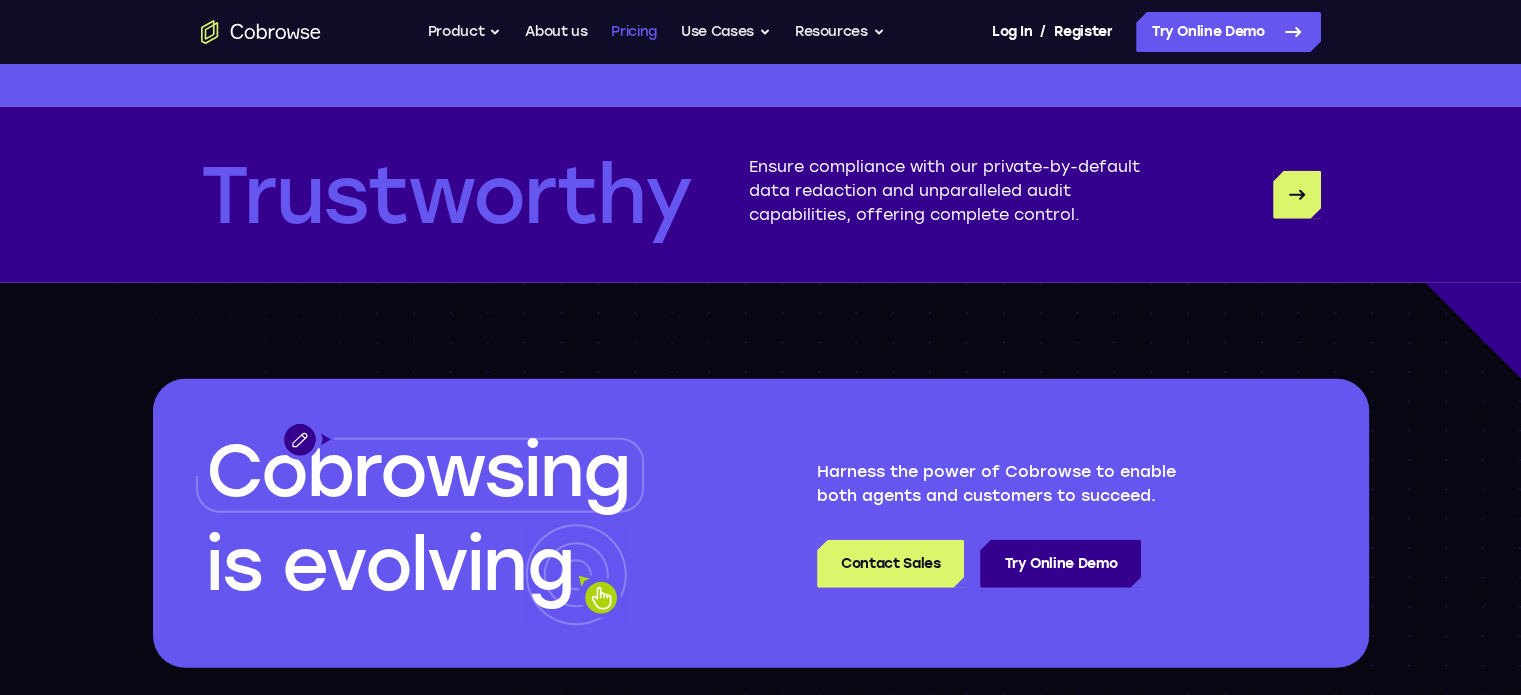click on "Pricing" at bounding box center (634, 32) 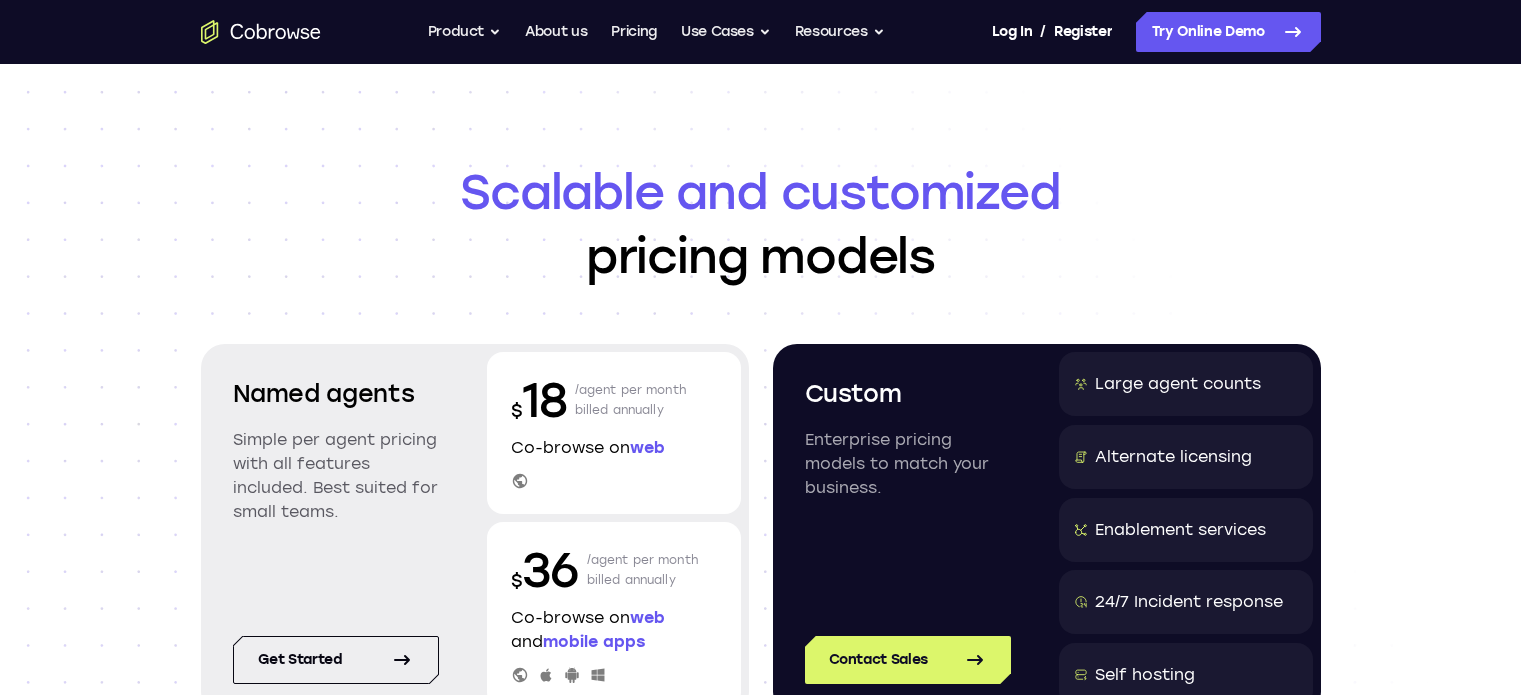 scroll, scrollTop: 0, scrollLeft: 0, axis: both 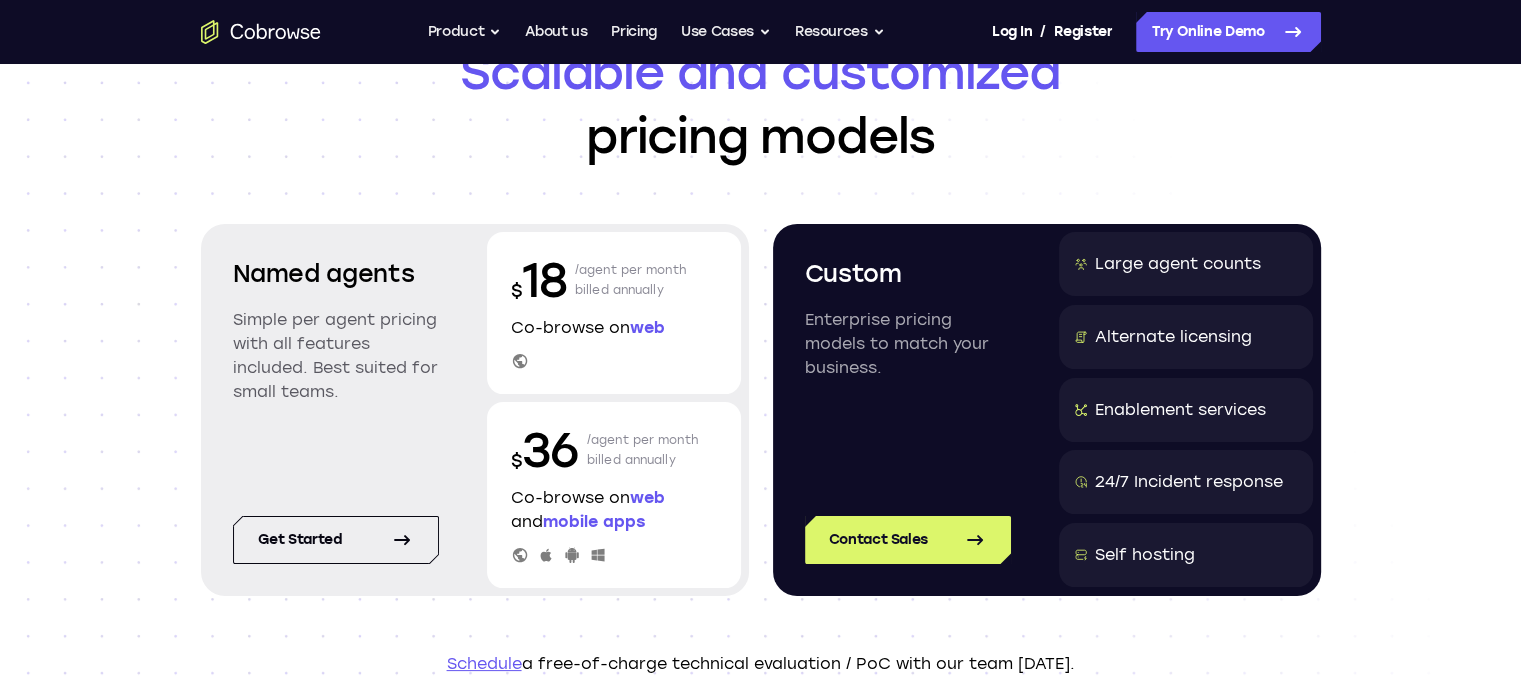 click on "web" at bounding box center [647, 327] 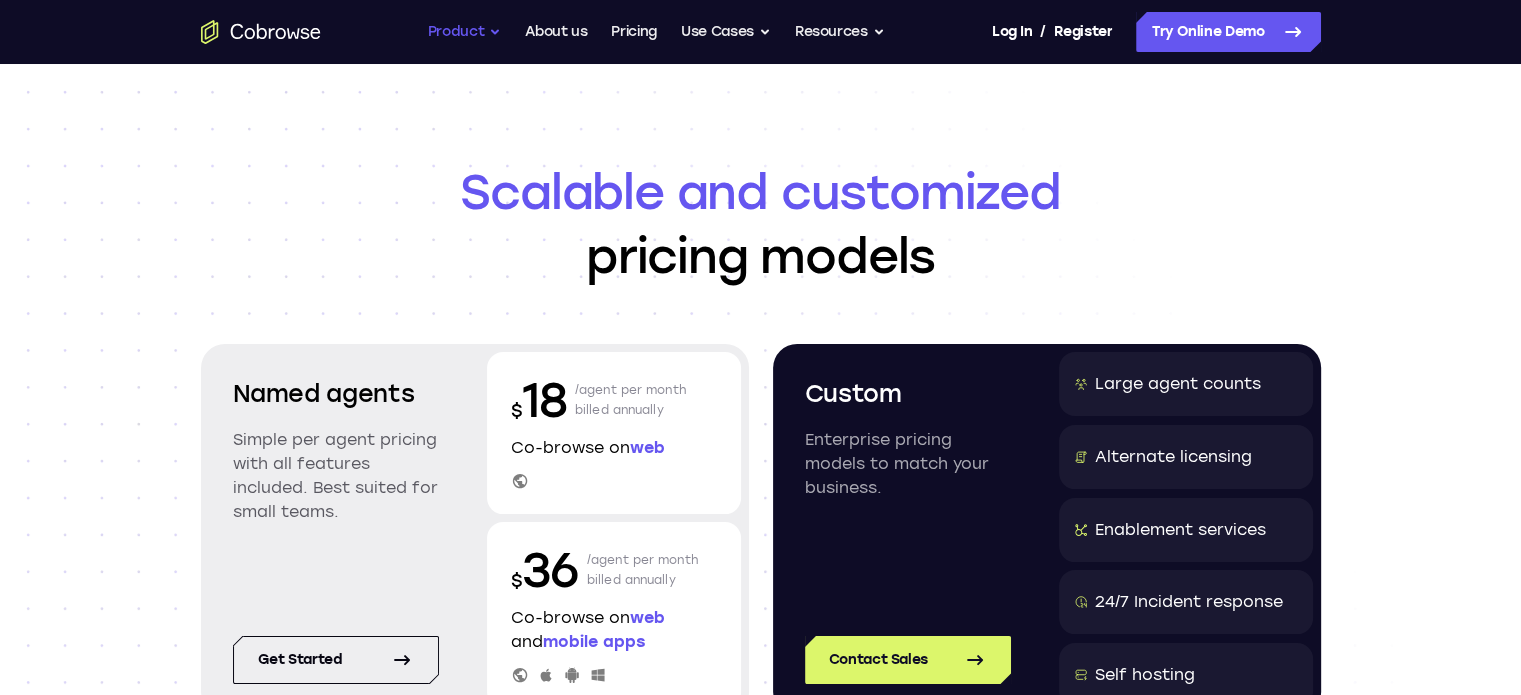 click on "Product" at bounding box center [465, 32] 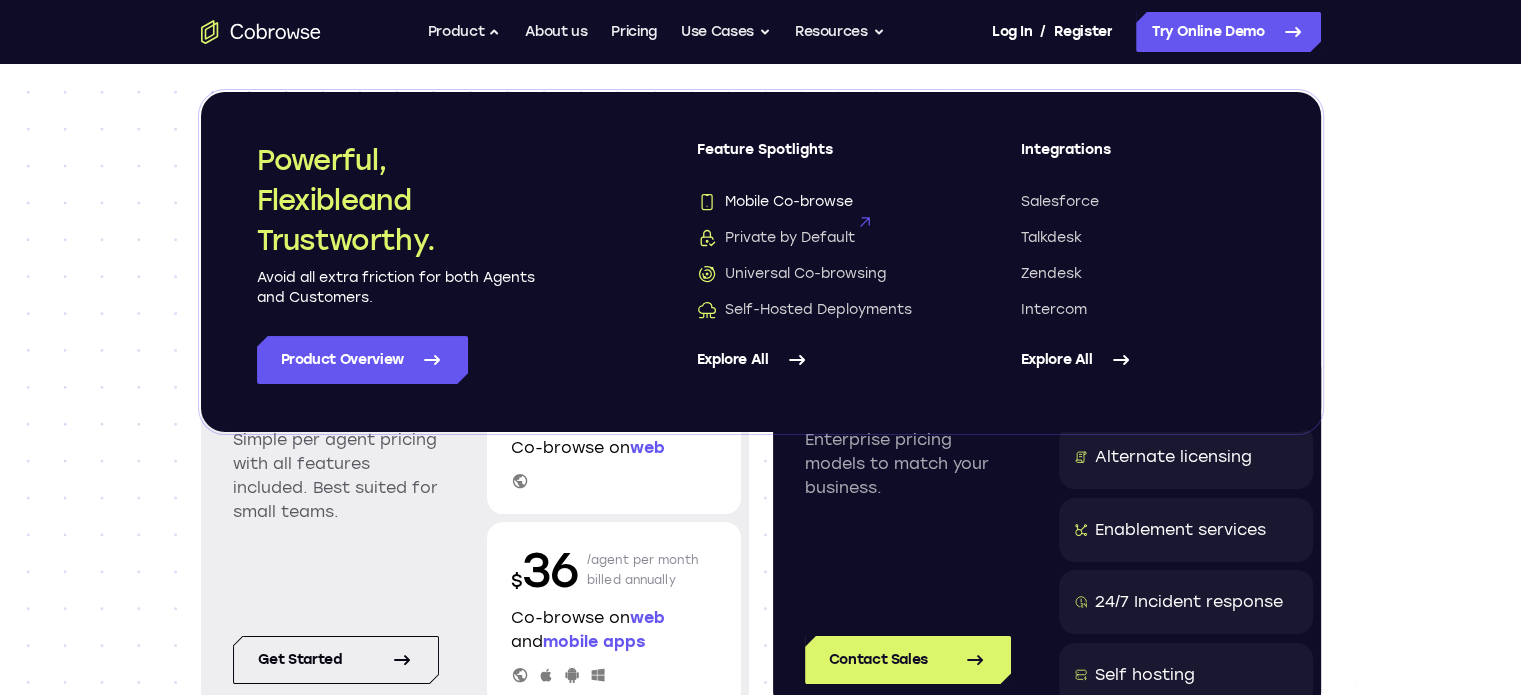 click on "Mobile Co-browse" at bounding box center (775, 202) 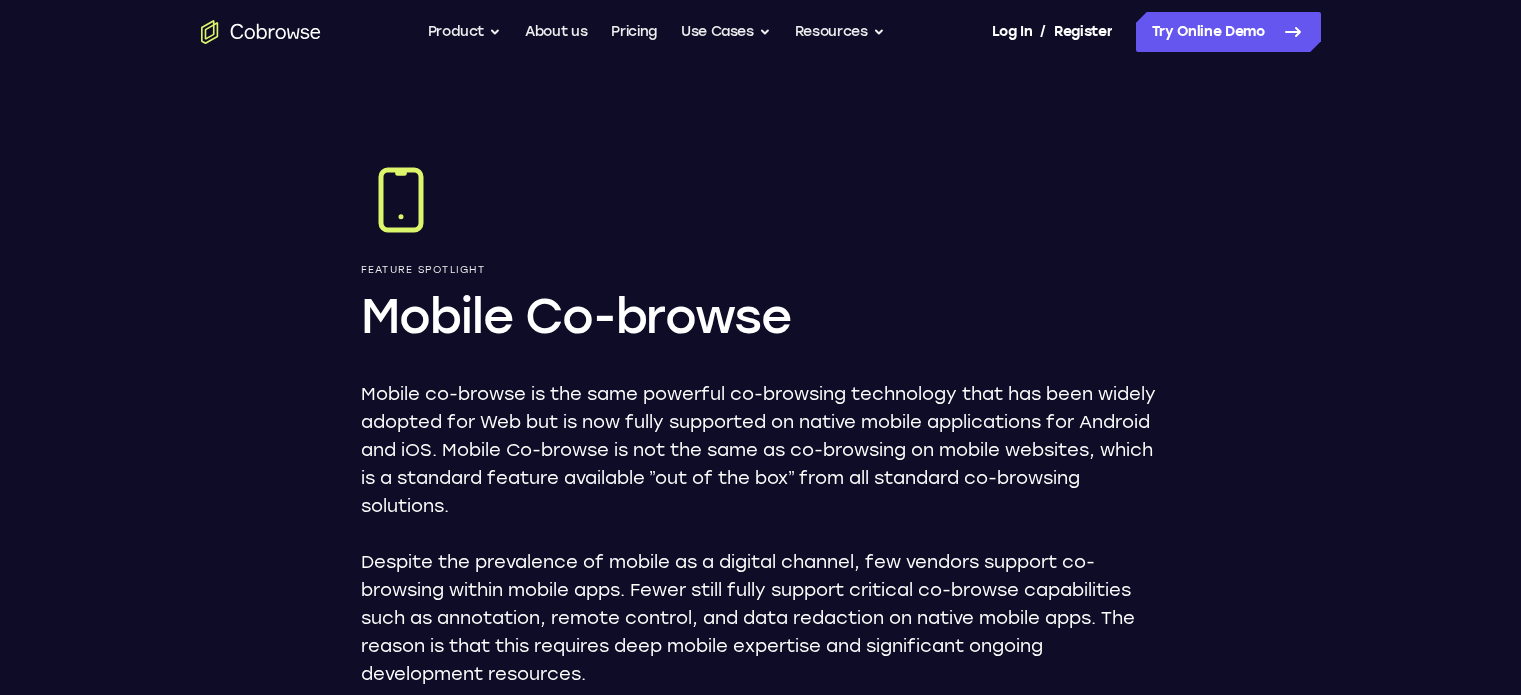 scroll, scrollTop: 0, scrollLeft: 0, axis: both 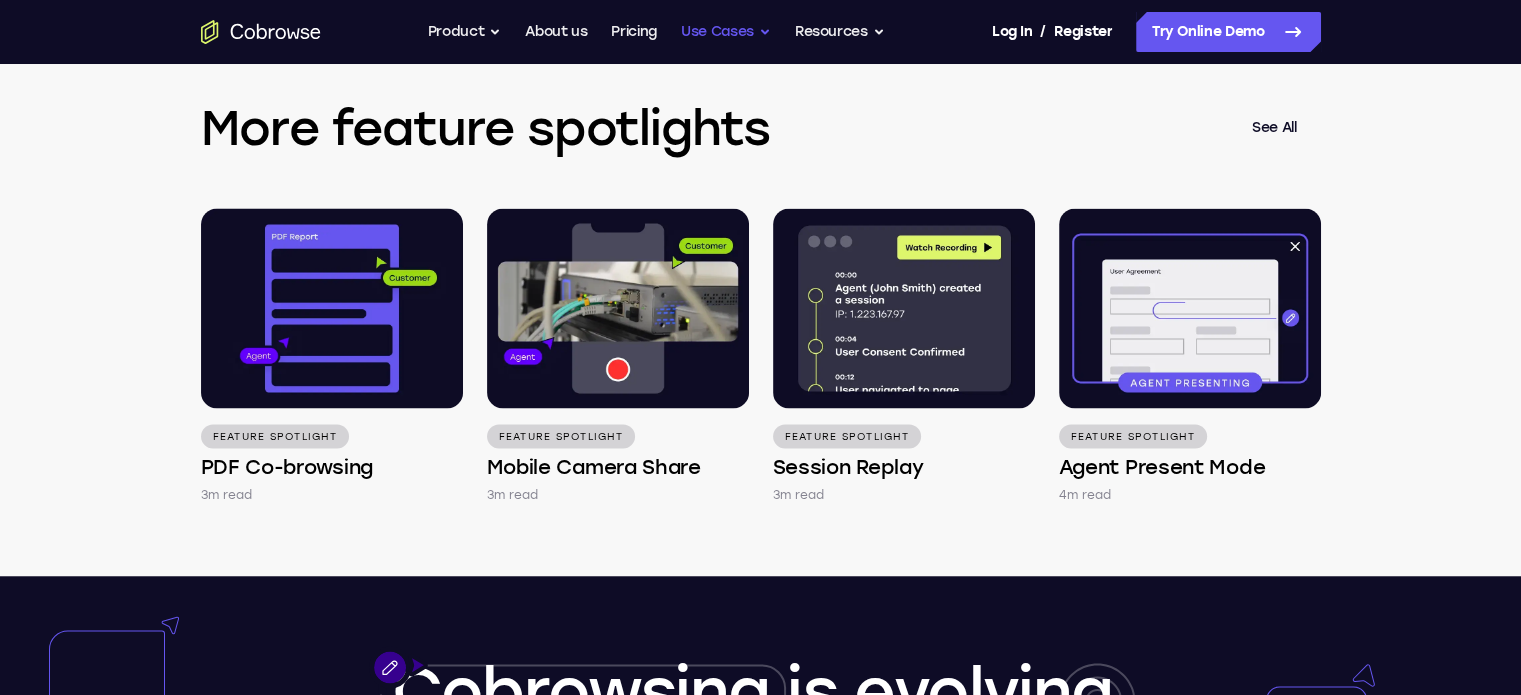 click on "Use Cases" at bounding box center (726, 32) 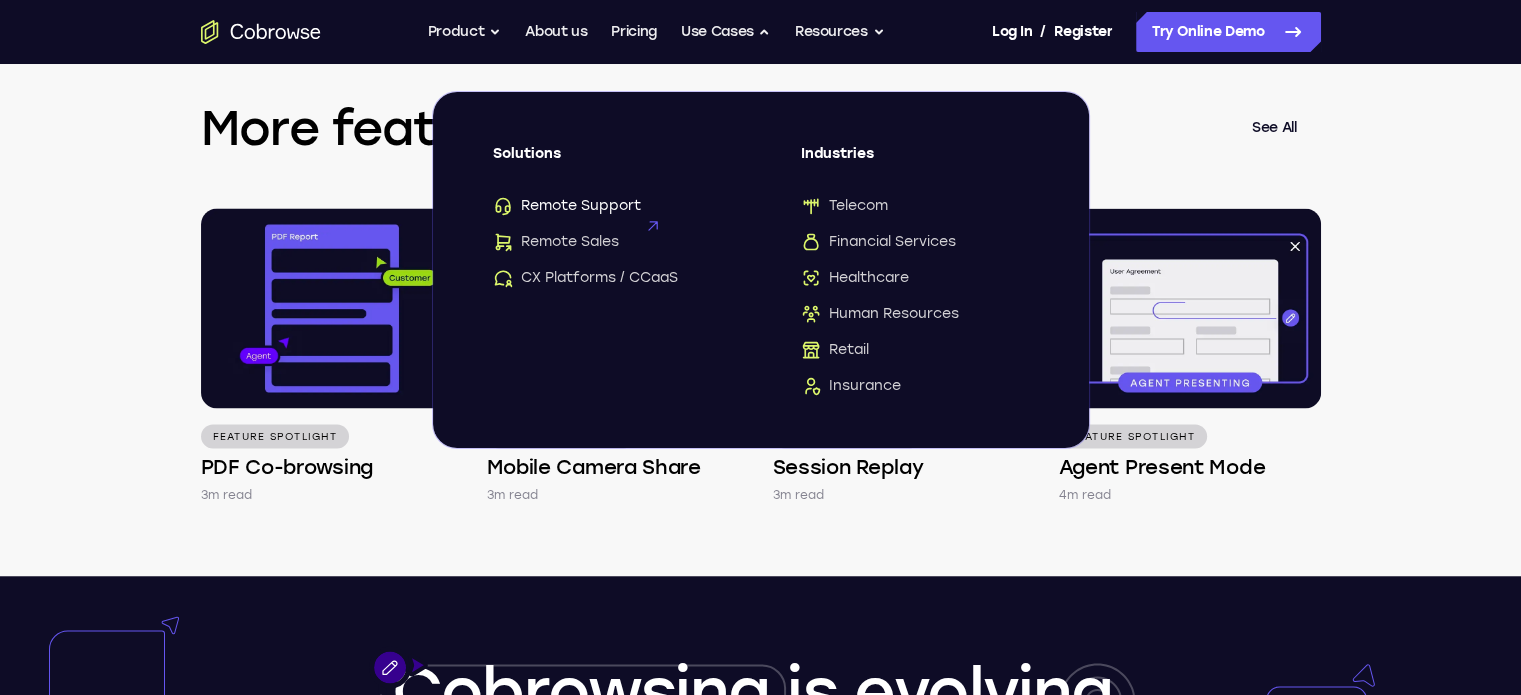click on "Remote Support" at bounding box center (567, 206) 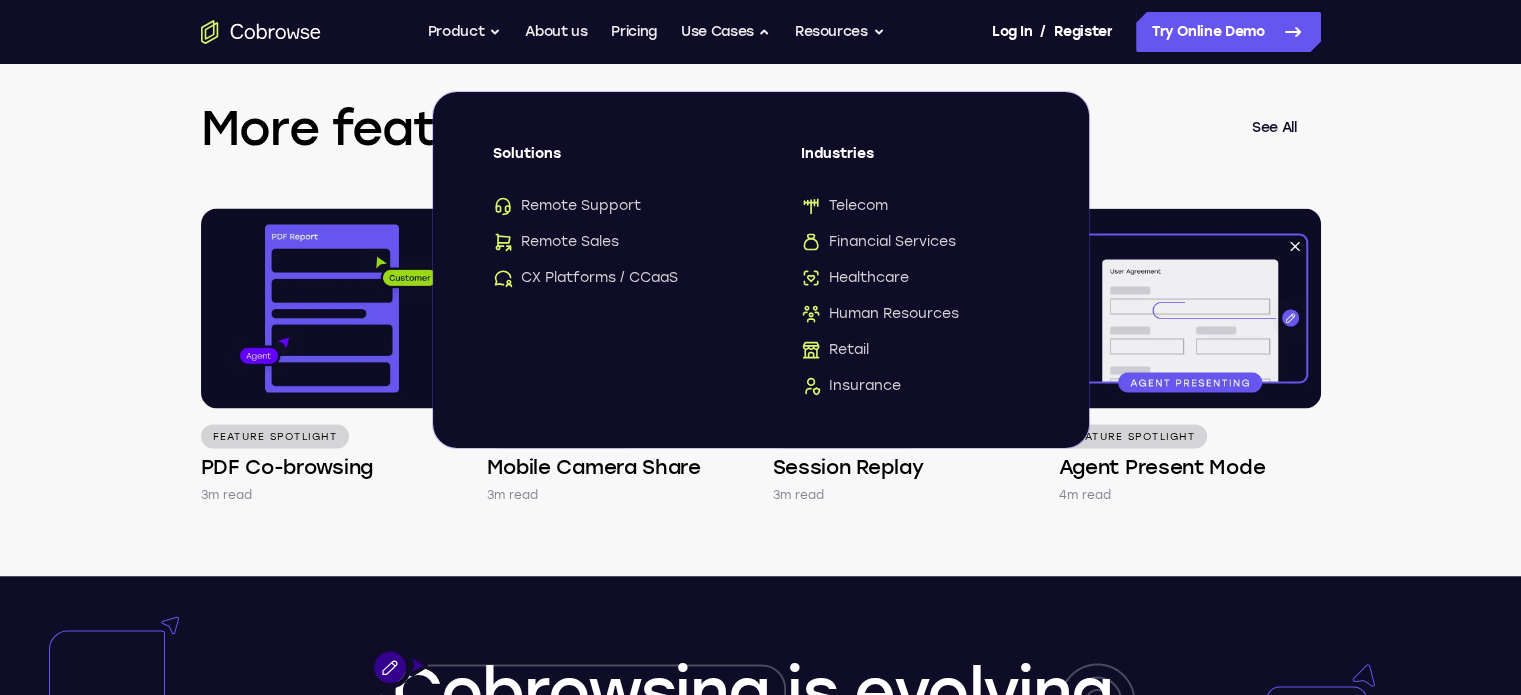 click on "More feature spotlights      See All                    Feature Spotlight   PDF Co-browsing     3m read                   Feature Spotlight   Mobile Camera Share     3m read                   Feature Spotlight   Session Replay     3m read                   Feature Spotlight   Agent Present Mode     4m read                              See All" at bounding box center (761, 300) 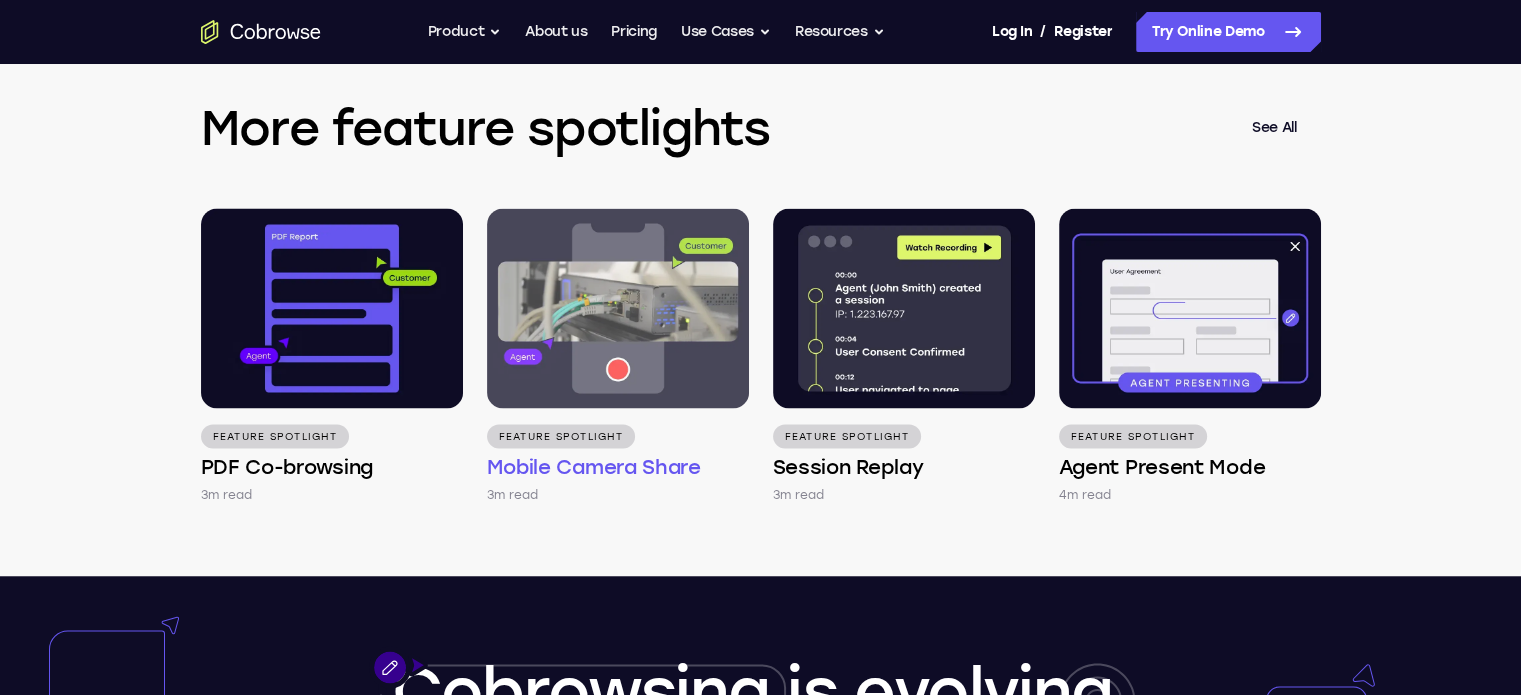 click at bounding box center (618, 308) 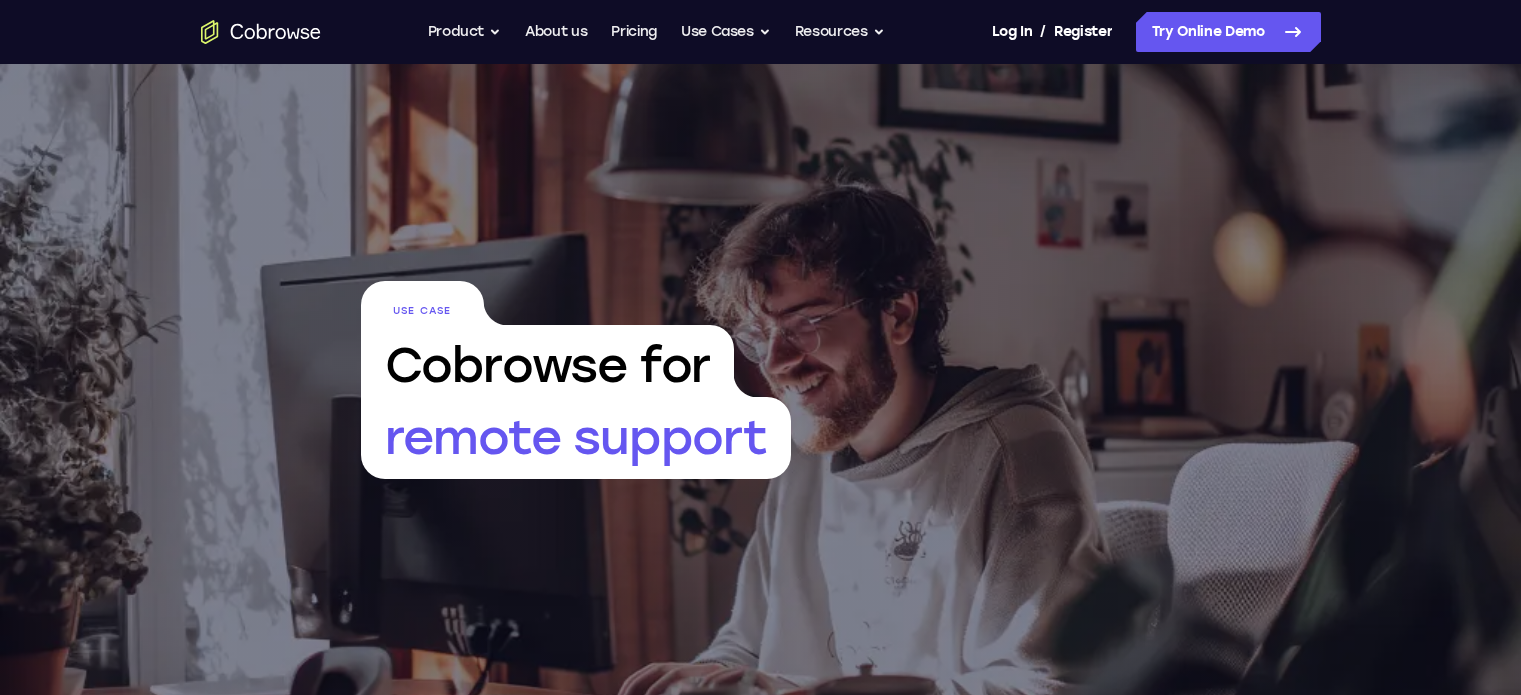scroll, scrollTop: 0, scrollLeft: 0, axis: both 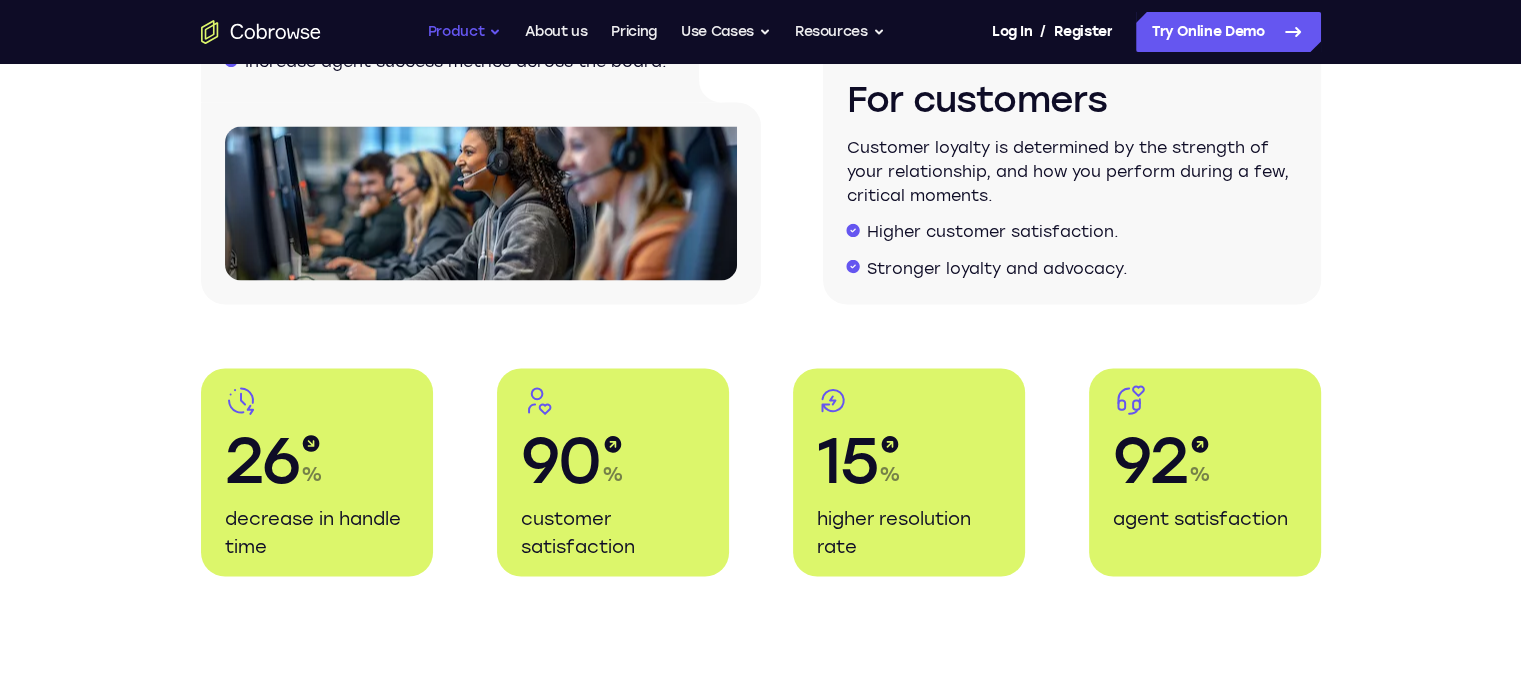 click on "Product" at bounding box center [465, 32] 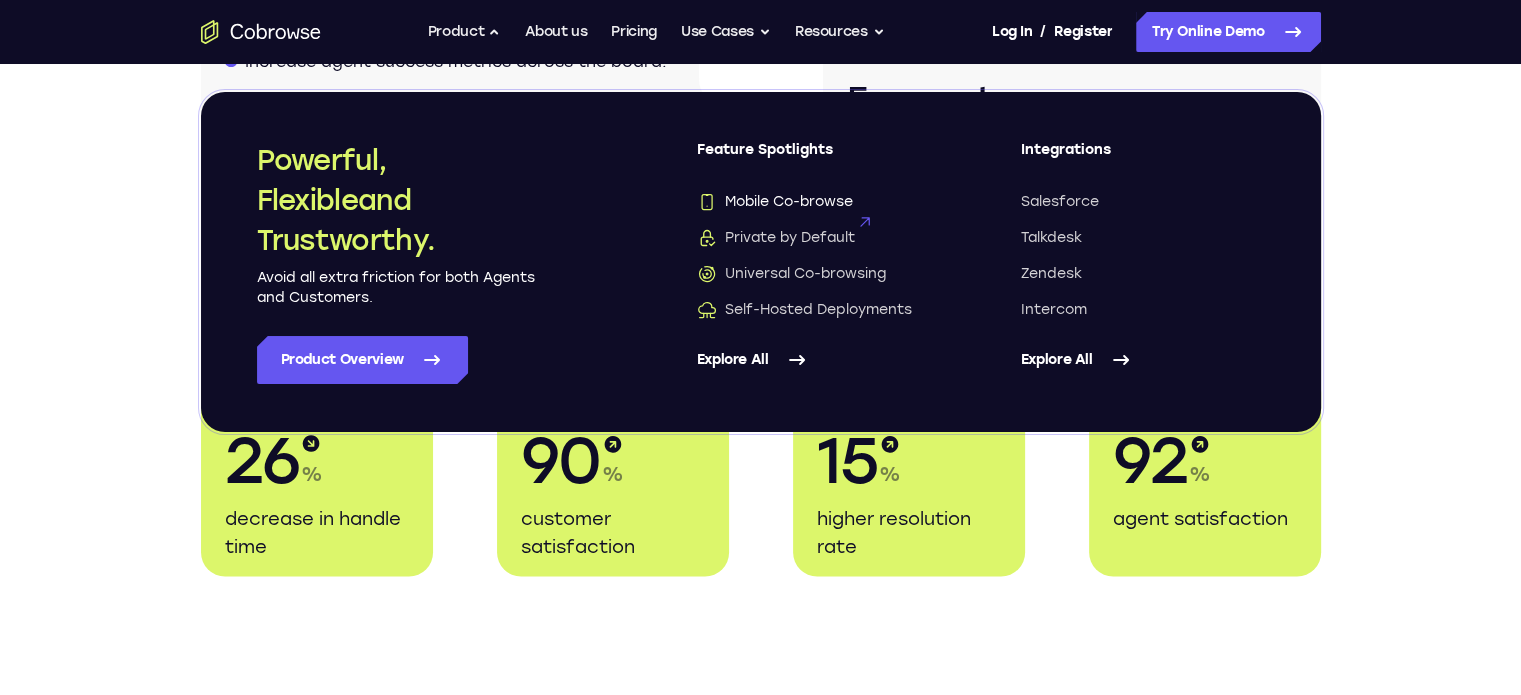 click on "Mobile Co-browse" at bounding box center [775, 202] 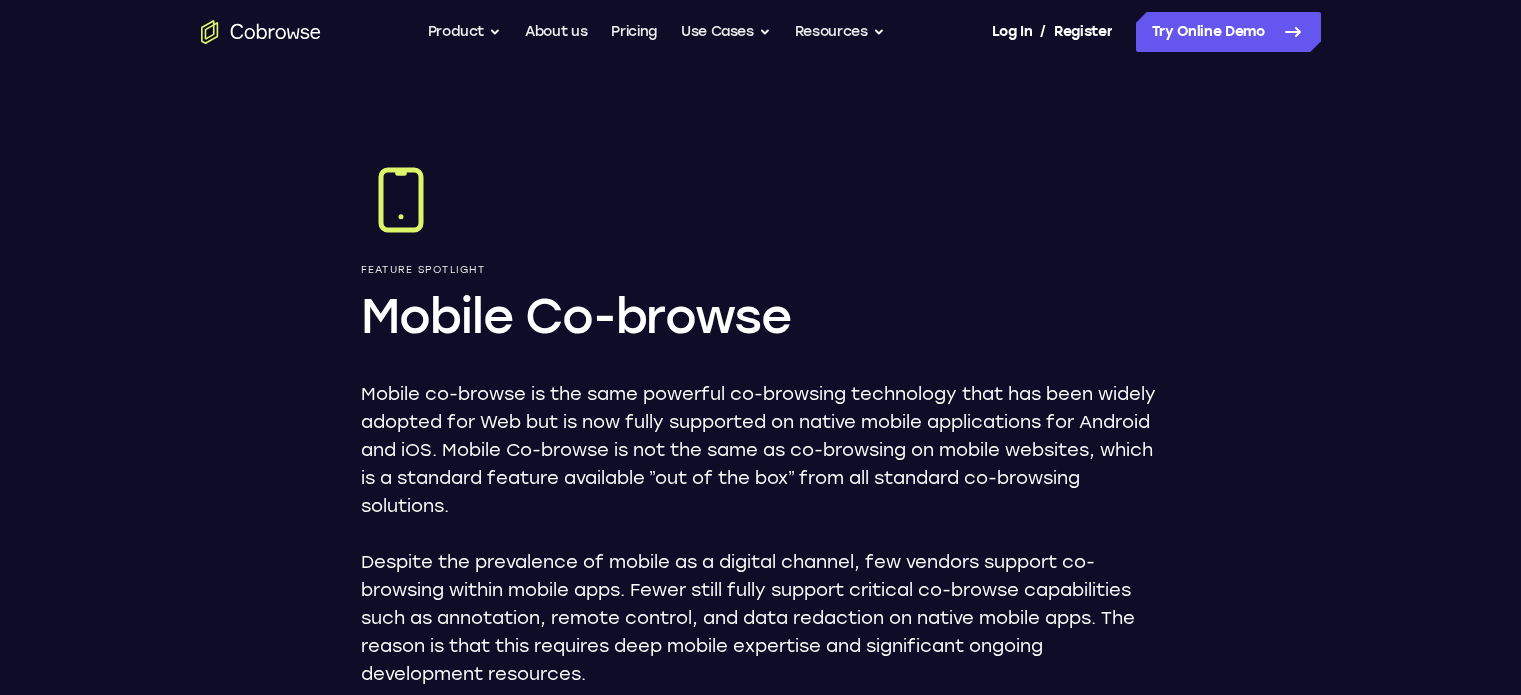 scroll, scrollTop: 0, scrollLeft: 0, axis: both 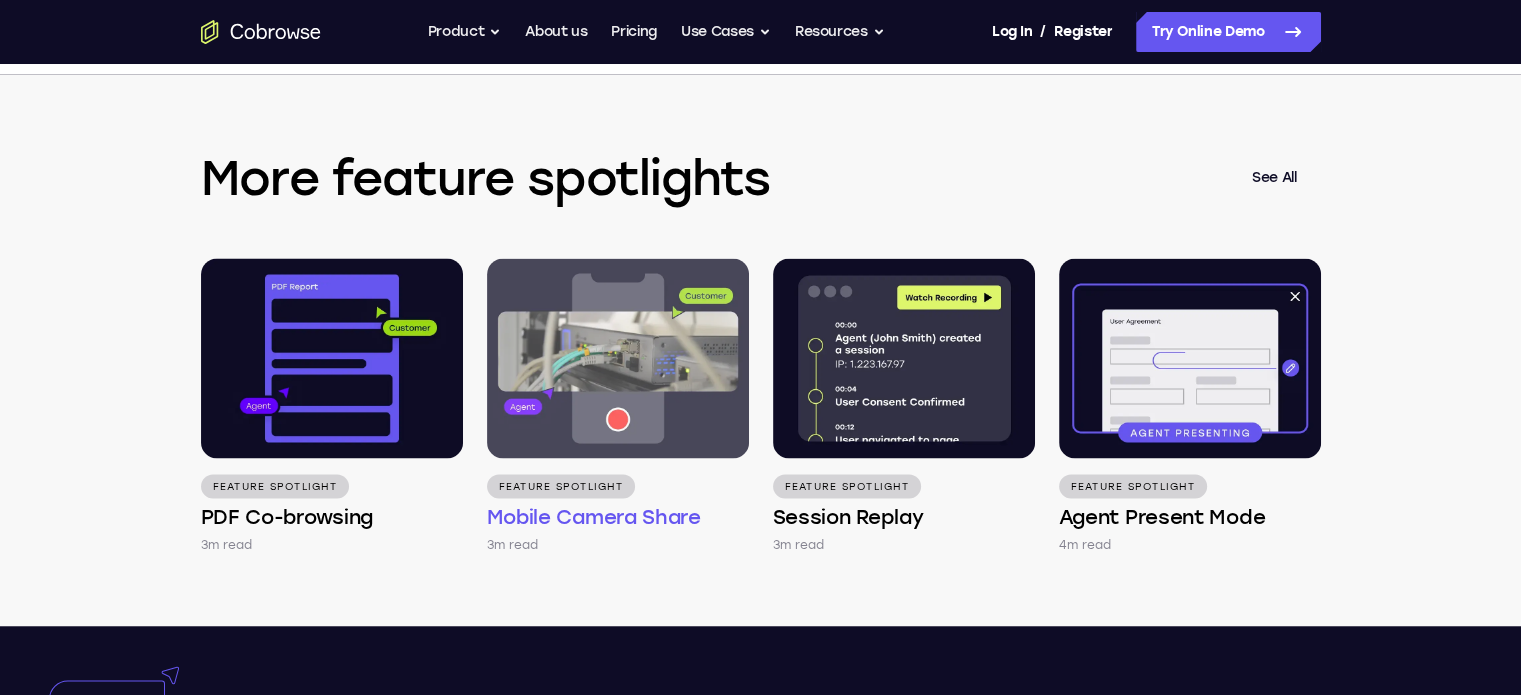 click at bounding box center (618, 358) 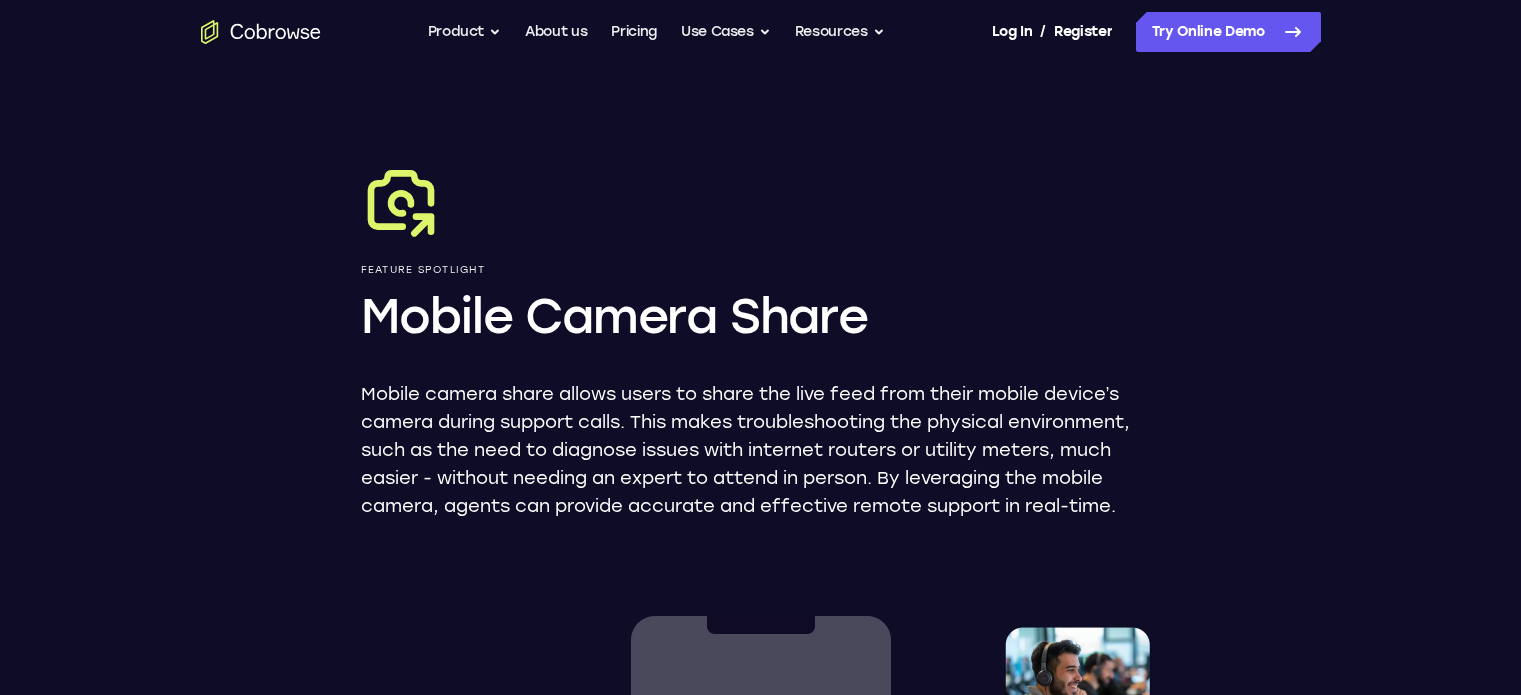 scroll, scrollTop: 0, scrollLeft: 0, axis: both 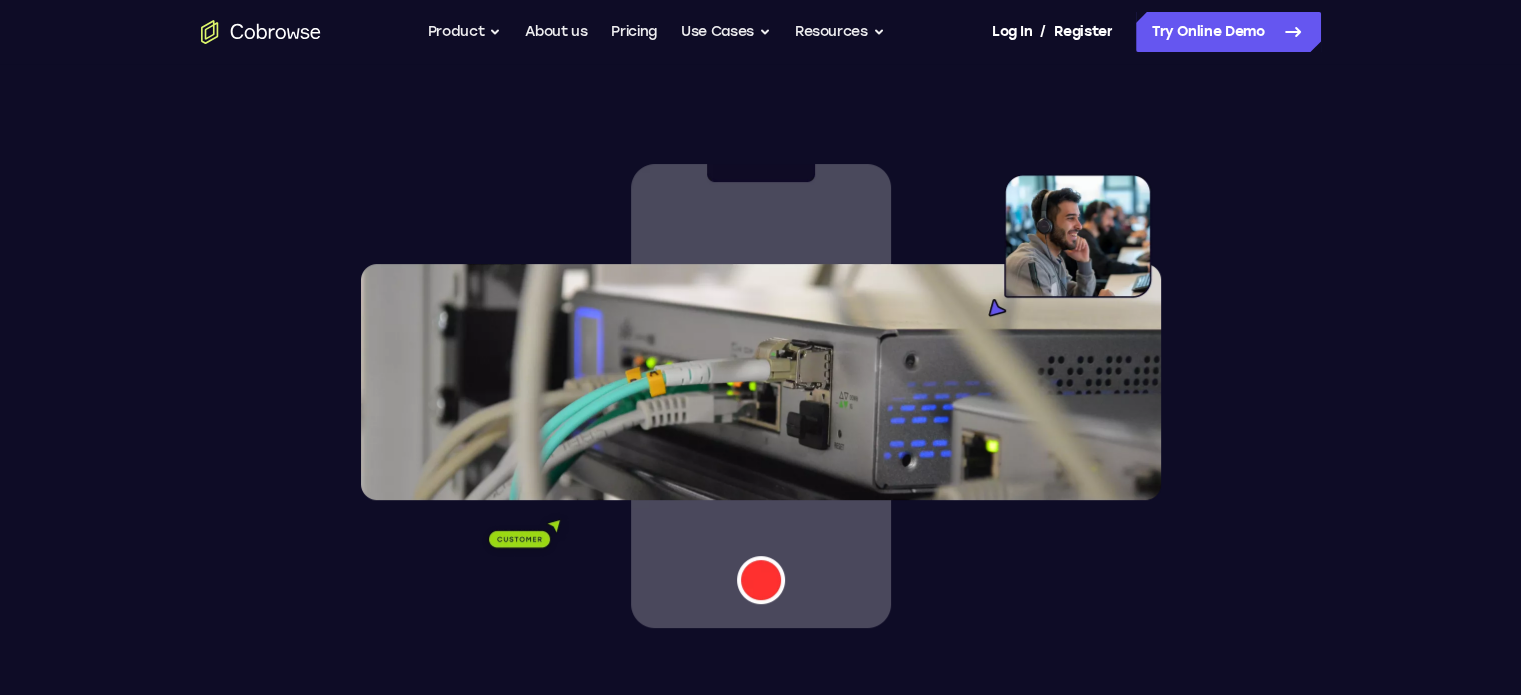 click on "Feature Spotlight   Mobile Camera Share         Mobile camera share allows users to share the live feed from their mobile device’s camera during support calls. This makes troubleshooting the physical environment, such as the need to diagnose issues with internet routers or utility meters, much easier - without needing an expert to attend in person. By leveraging the mobile camera, agents can provide accurate and effective remote support in real-time.                       Why it matters     Mobile camera share bridges the gap between digital and physical troubleshooting. When users face issues with hardware, describing the problem verbally can be challenging and imprecise. The ability to show the problem visually to an agent allows for a clearer understanding and more accurate diagnosis." at bounding box center [761, 508] 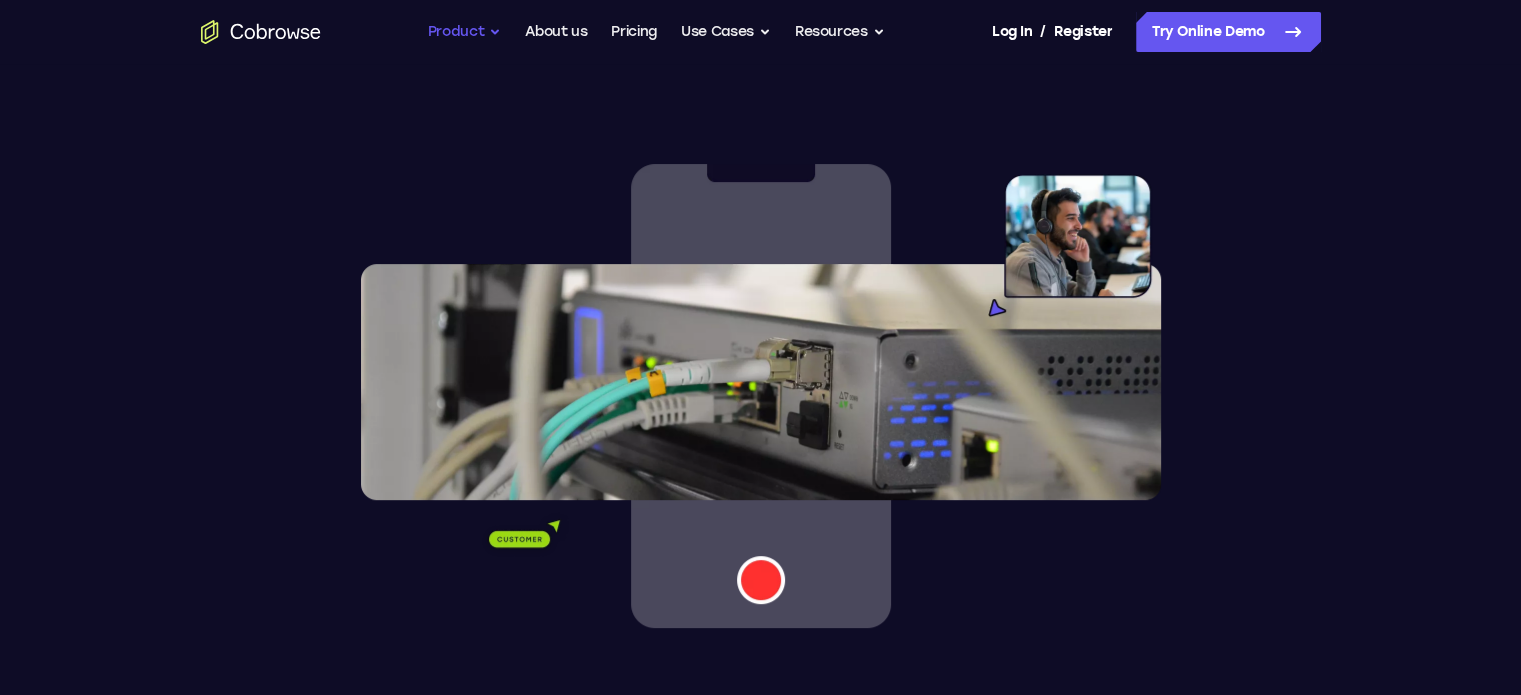 click on "Product" at bounding box center (465, 32) 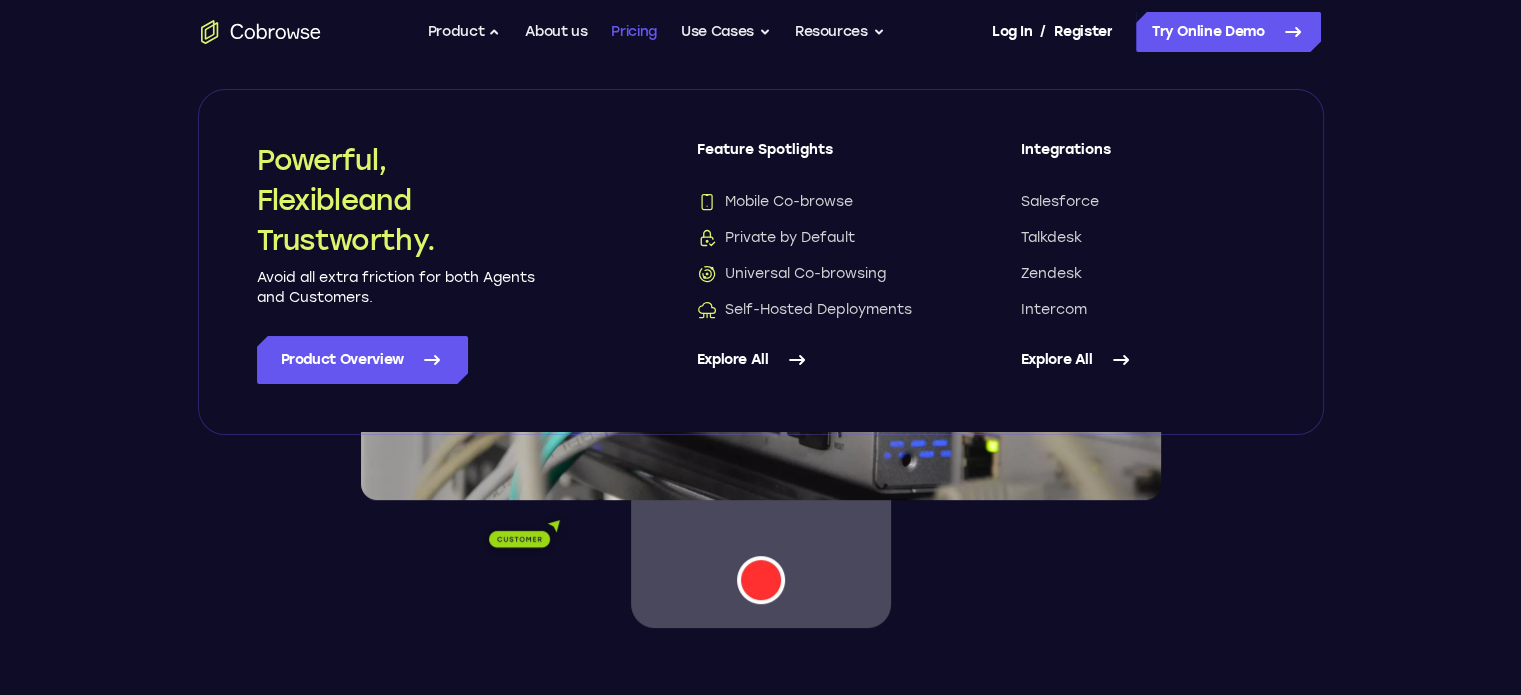 click on "Pricing" at bounding box center [634, 32] 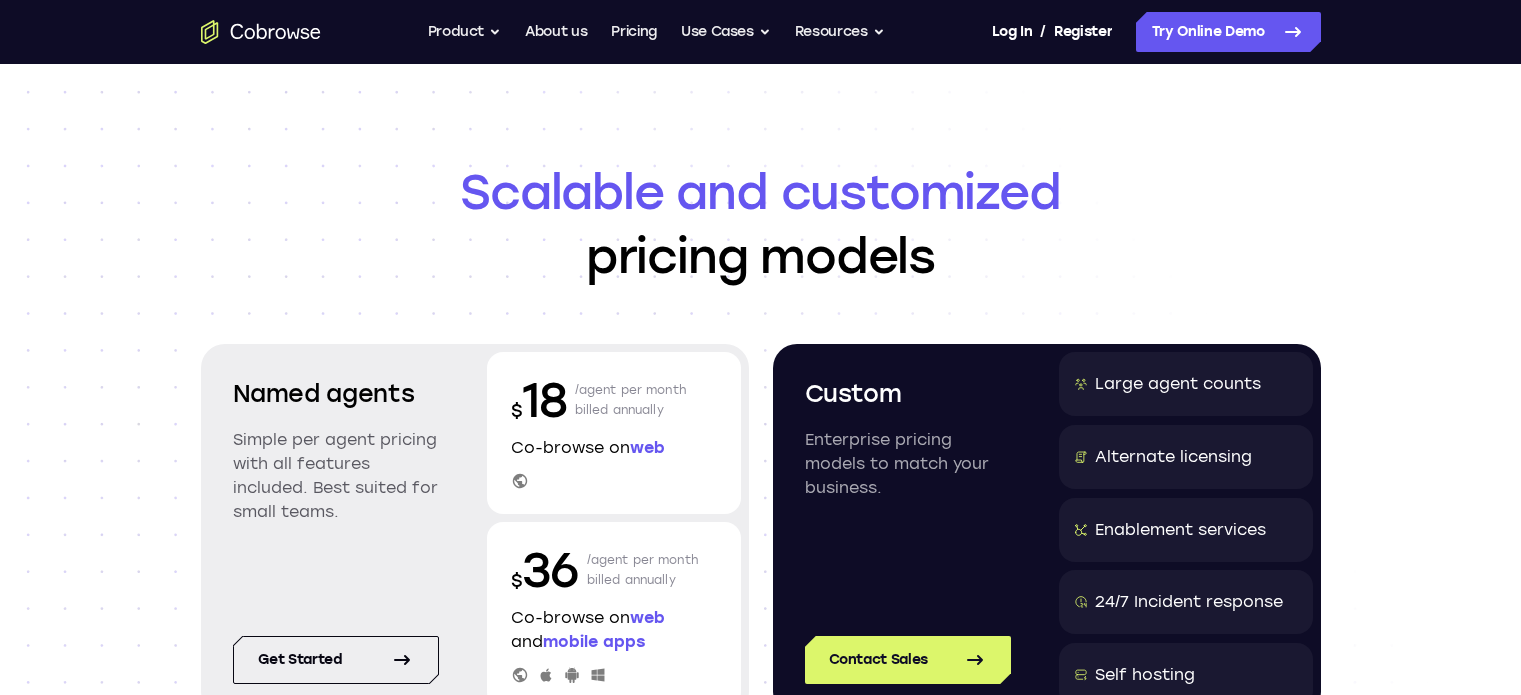 scroll, scrollTop: 0, scrollLeft: 0, axis: both 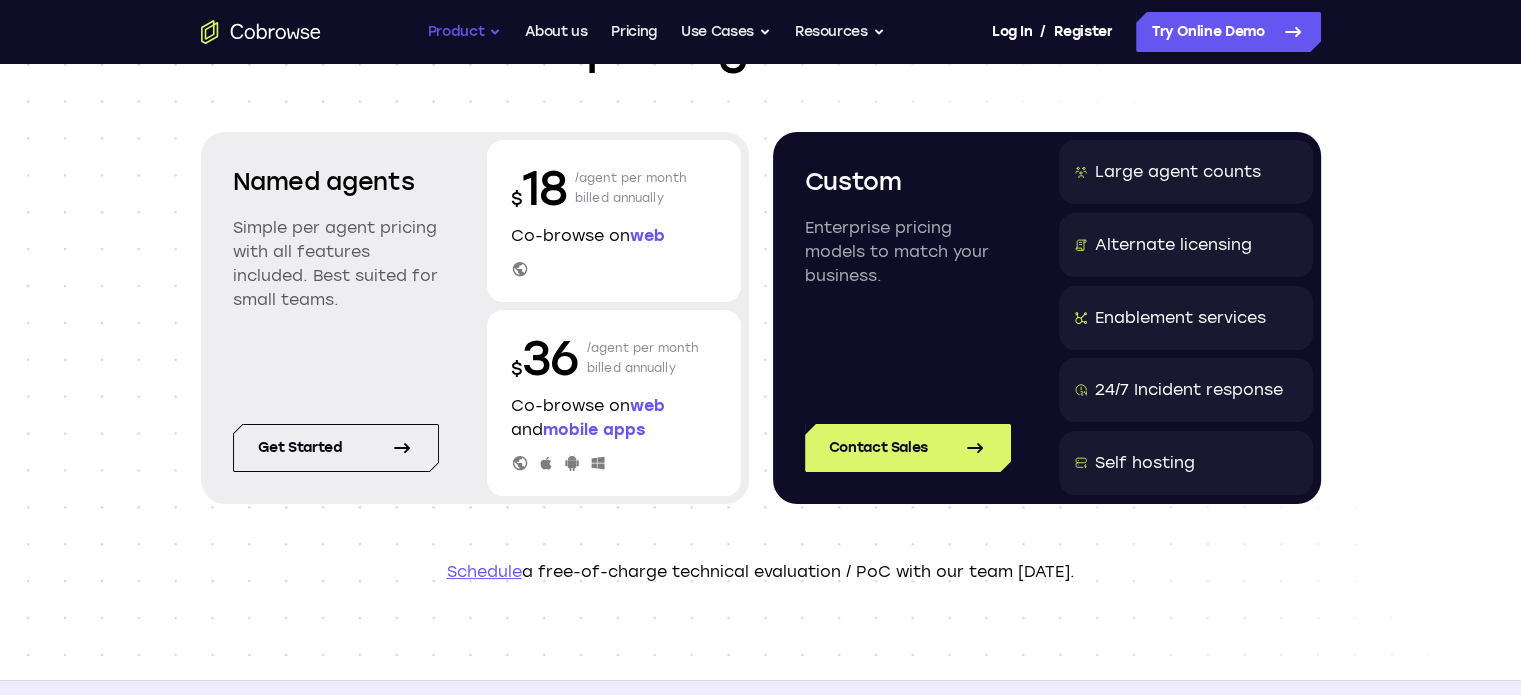 click on "Product" at bounding box center (465, 32) 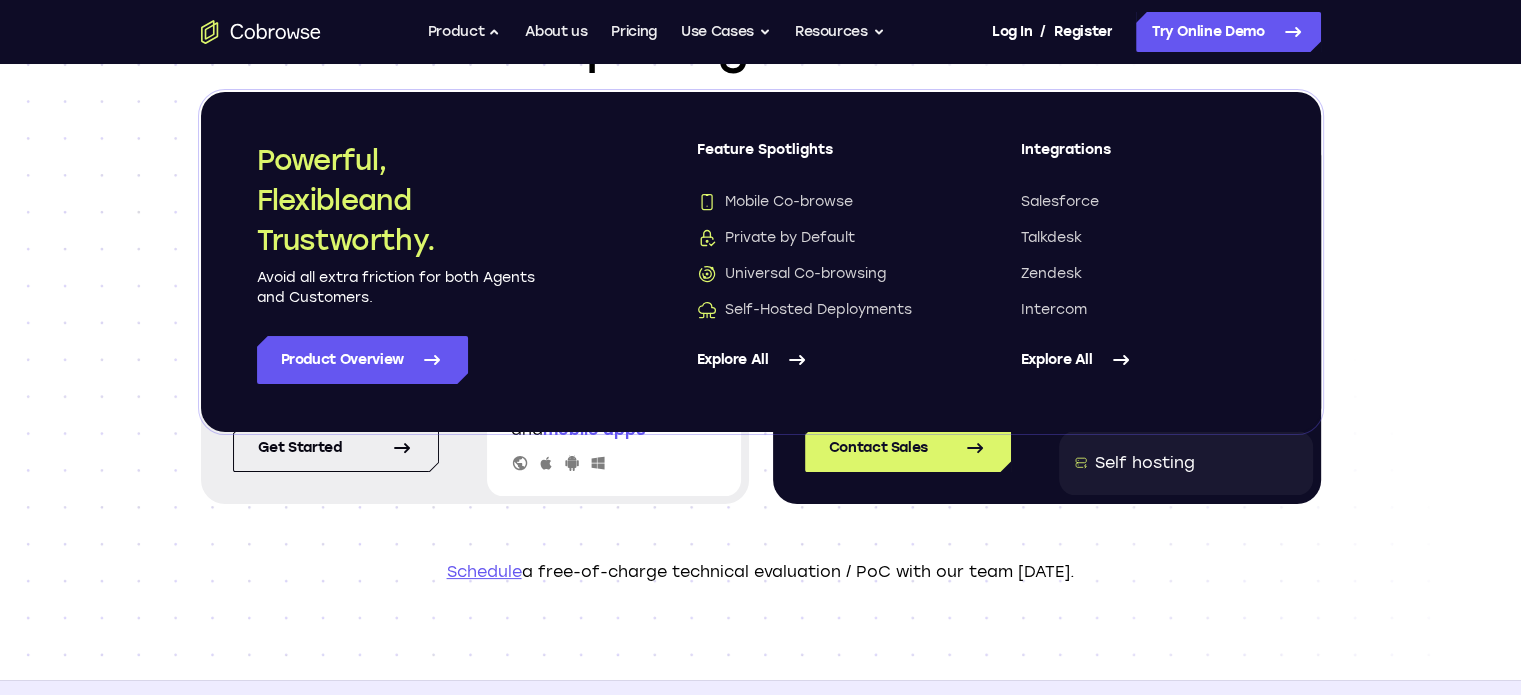 click on "Scalable and customized  pricing models          Named agents    Simple per agent pricing with all features included. Best suited for small teams.           Get started                              $ 18     /agent per month billed annually       Co-browse on  web                       $ 36     /agent per month billed annually       Co-browse on  web and  mobile apps                                           Custom    Enterprise pricing models to match your business.           Contact Sales                                    Large agent counts                 Alternate licensing                 Enablement services                 24/7 Incident response                 Self hosting             Schedule  a free-of-charge technical evaluation / PoC with our team today." at bounding box center (761, 266) 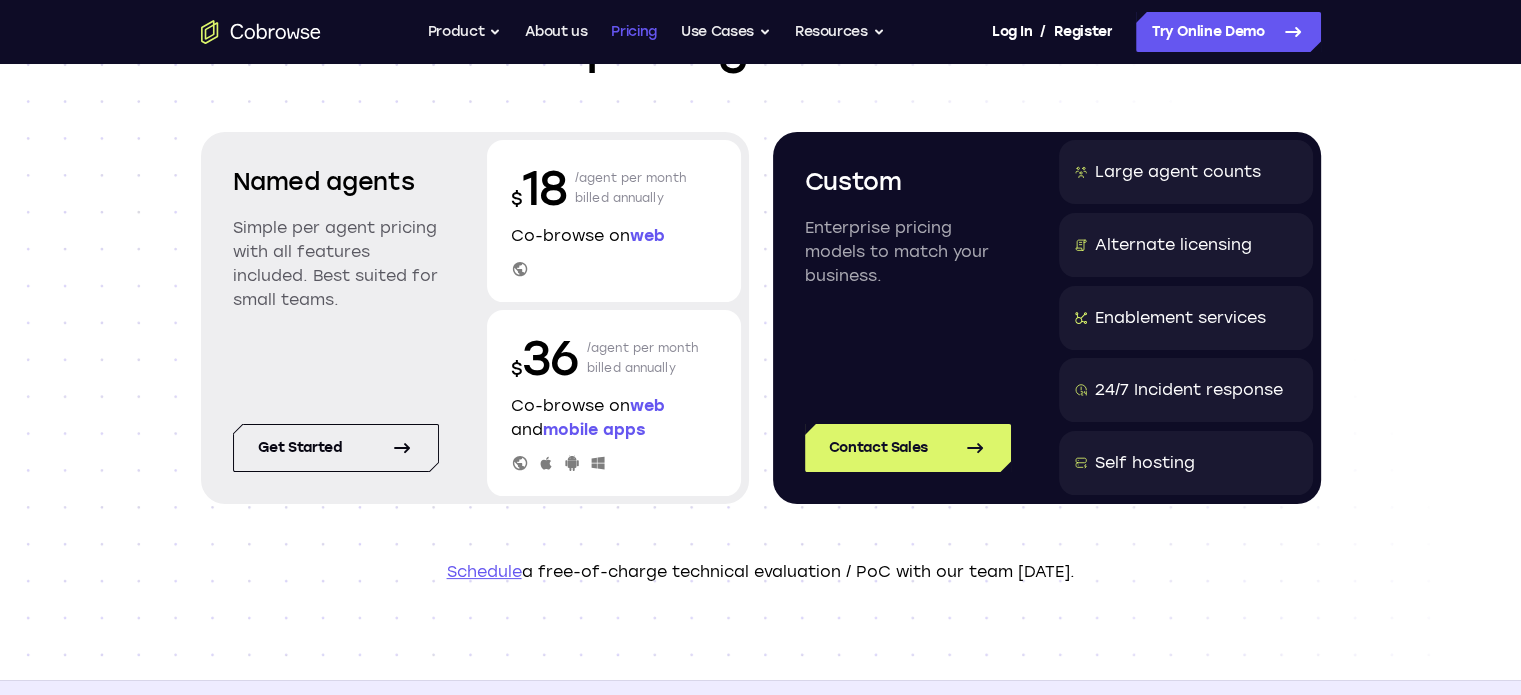 click on "Pricing" at bounding box center [634, 32] 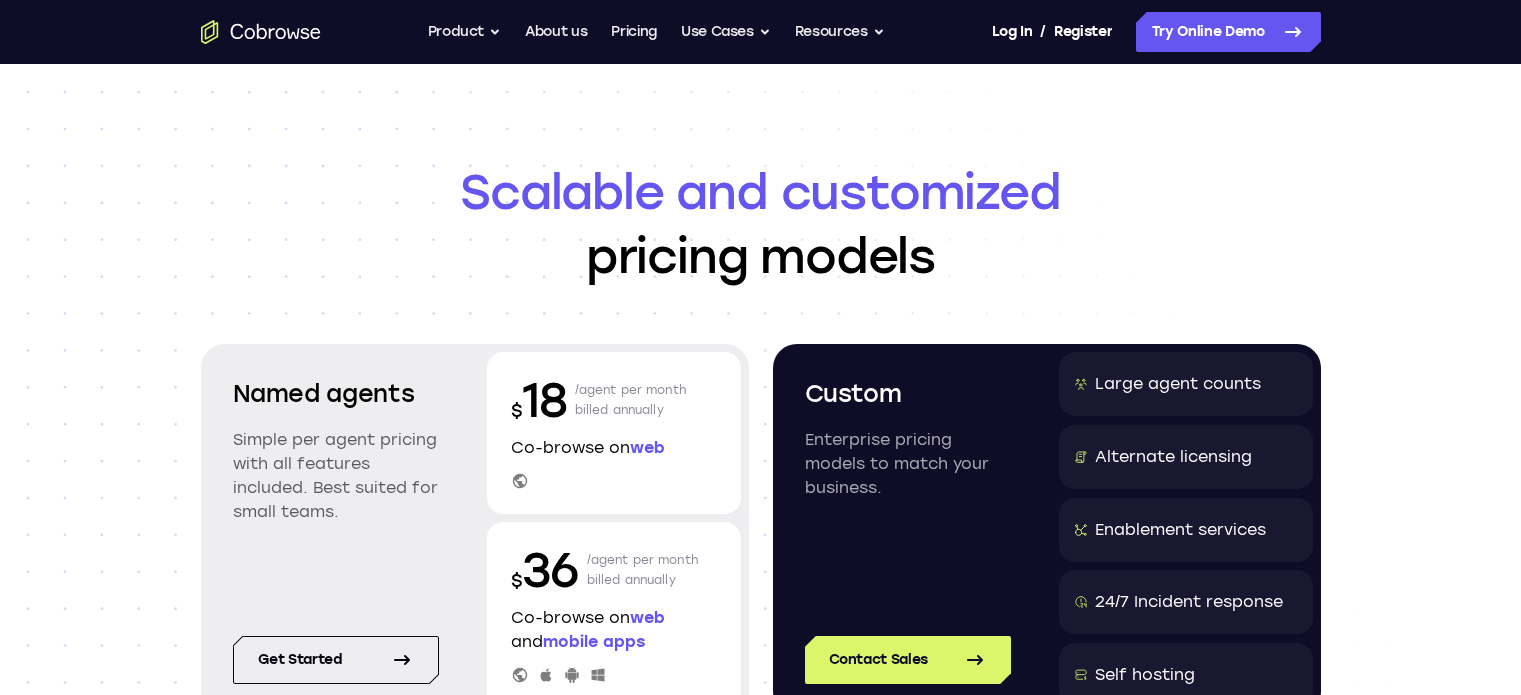 scroll, scrollTop: 0, scrollLeft: 0, axis: both 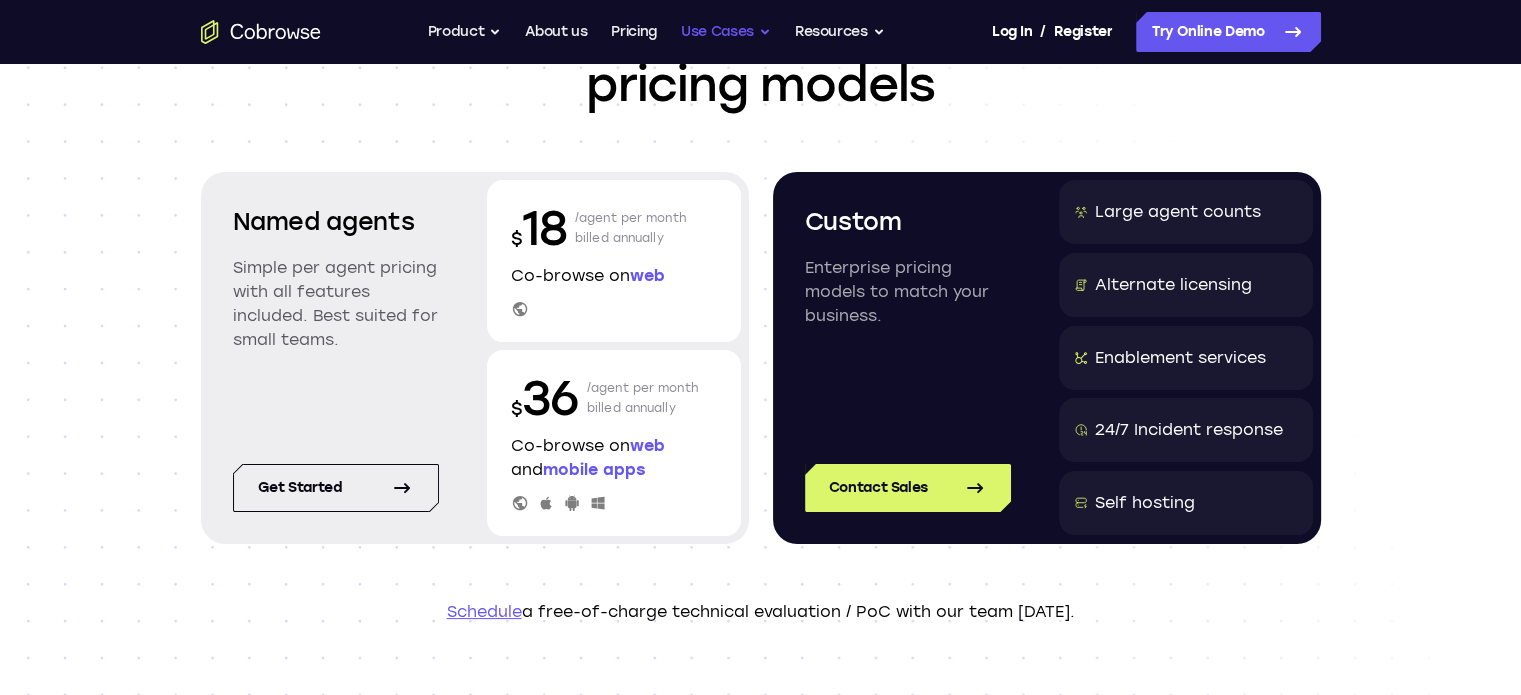 click on "Use Cases" at bounding box center [726, 32] 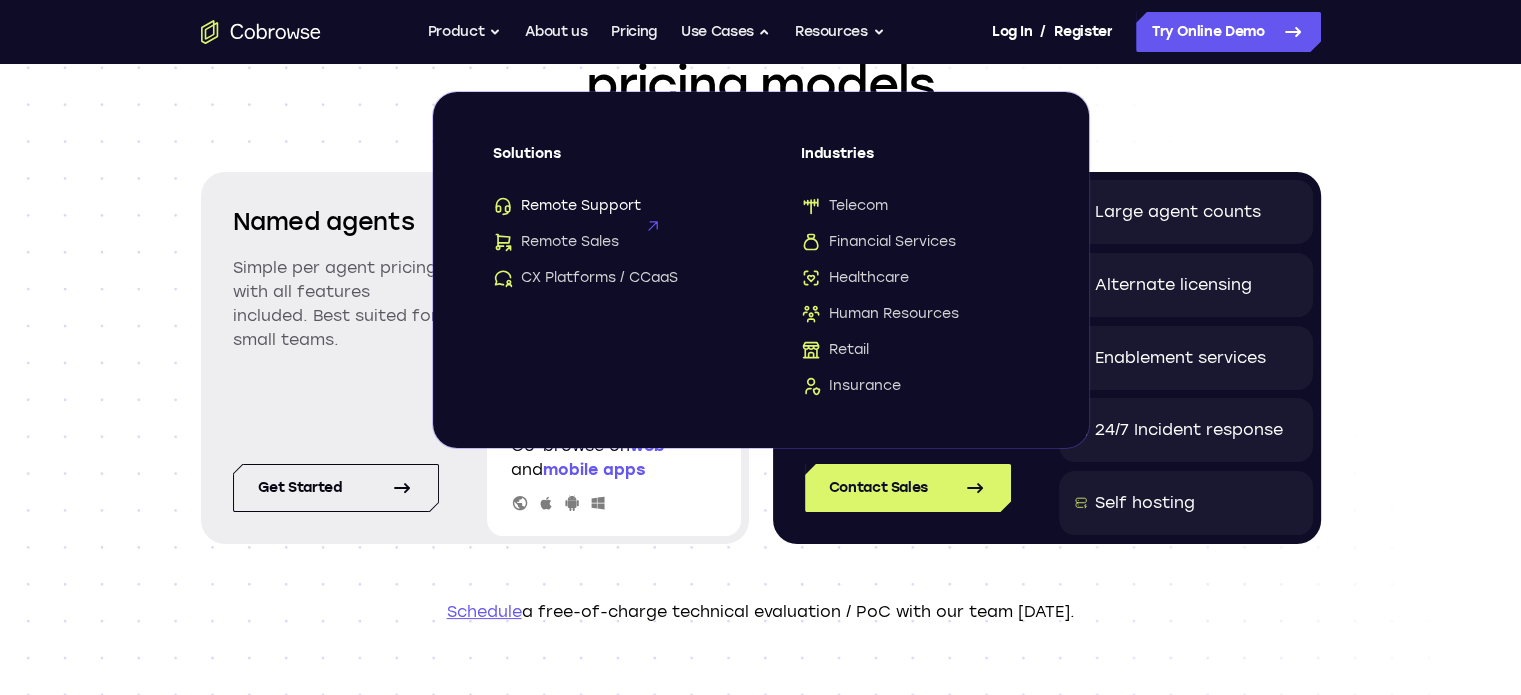 click on "Remote Support" at bounding box center (567, 206) 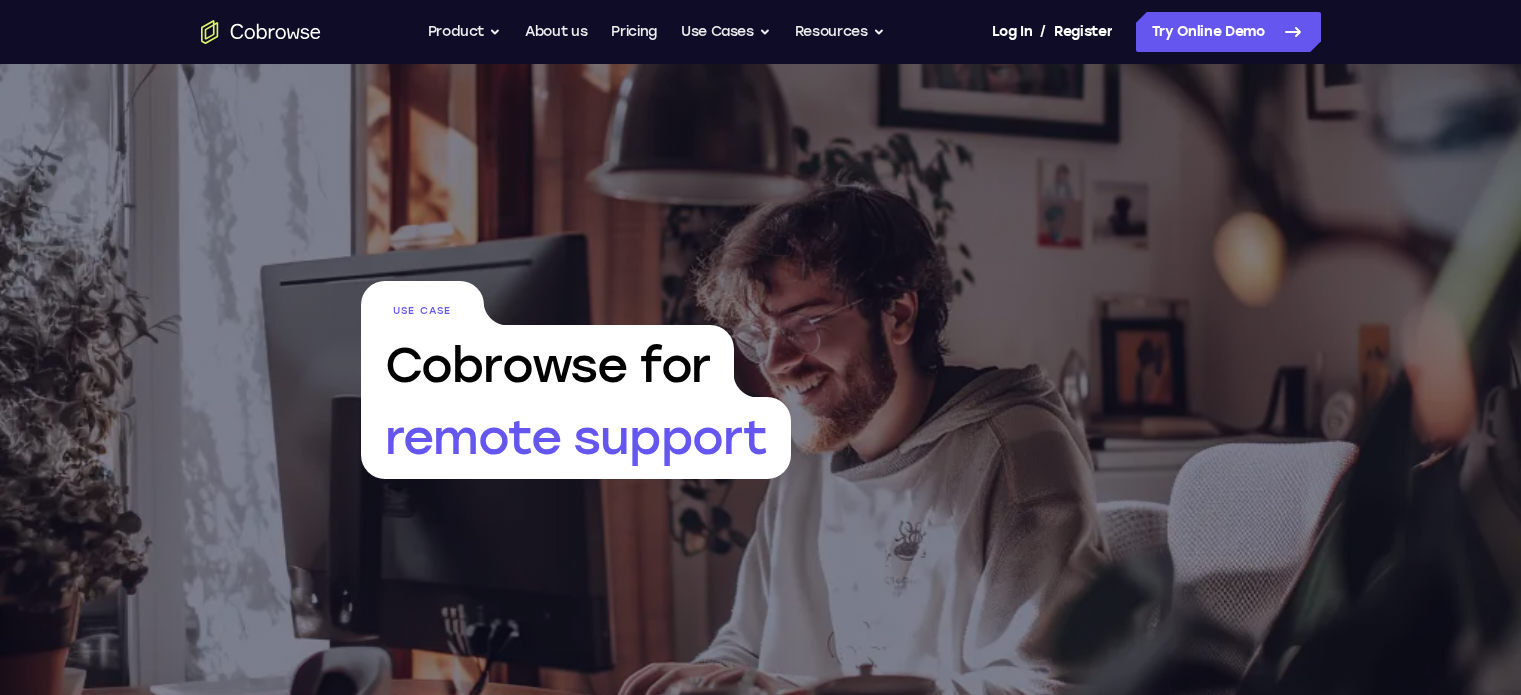 scroll, scrollTop: 0, scrollLeft: 0, axis: both 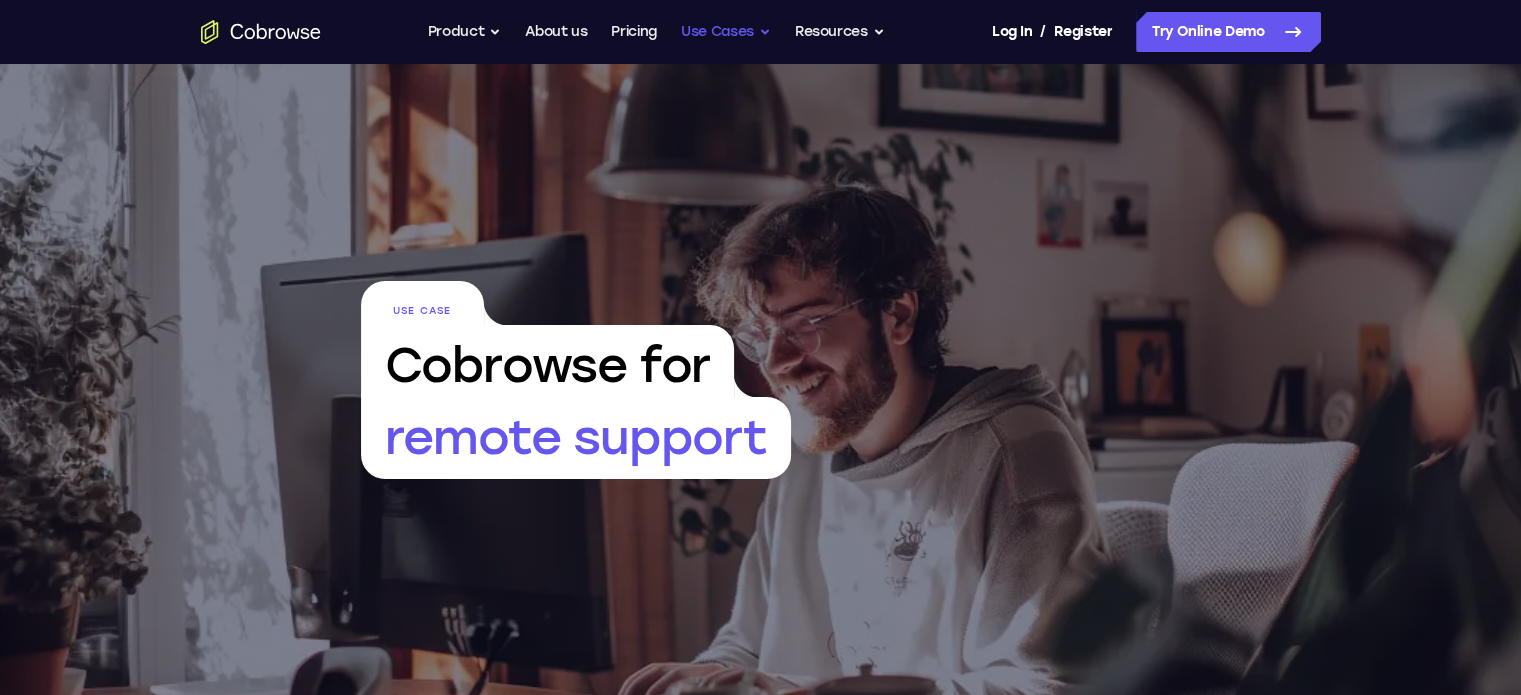 click on "Use Cases" at bounding box center [726, 32] 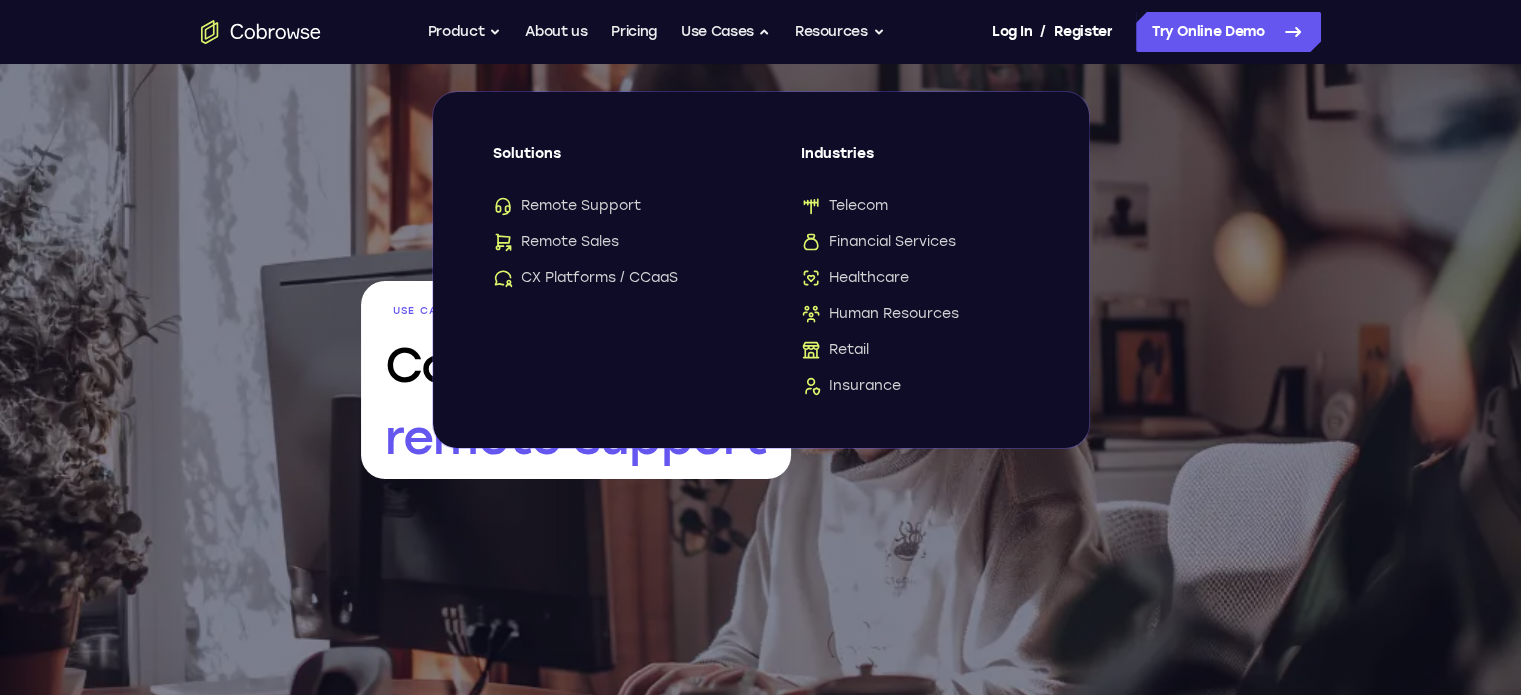 click on "Industries          Telecom                     Financial Services                     Healthcare                     Human Resources                     Retail                     Insurance" at bounding box center (915, 270) 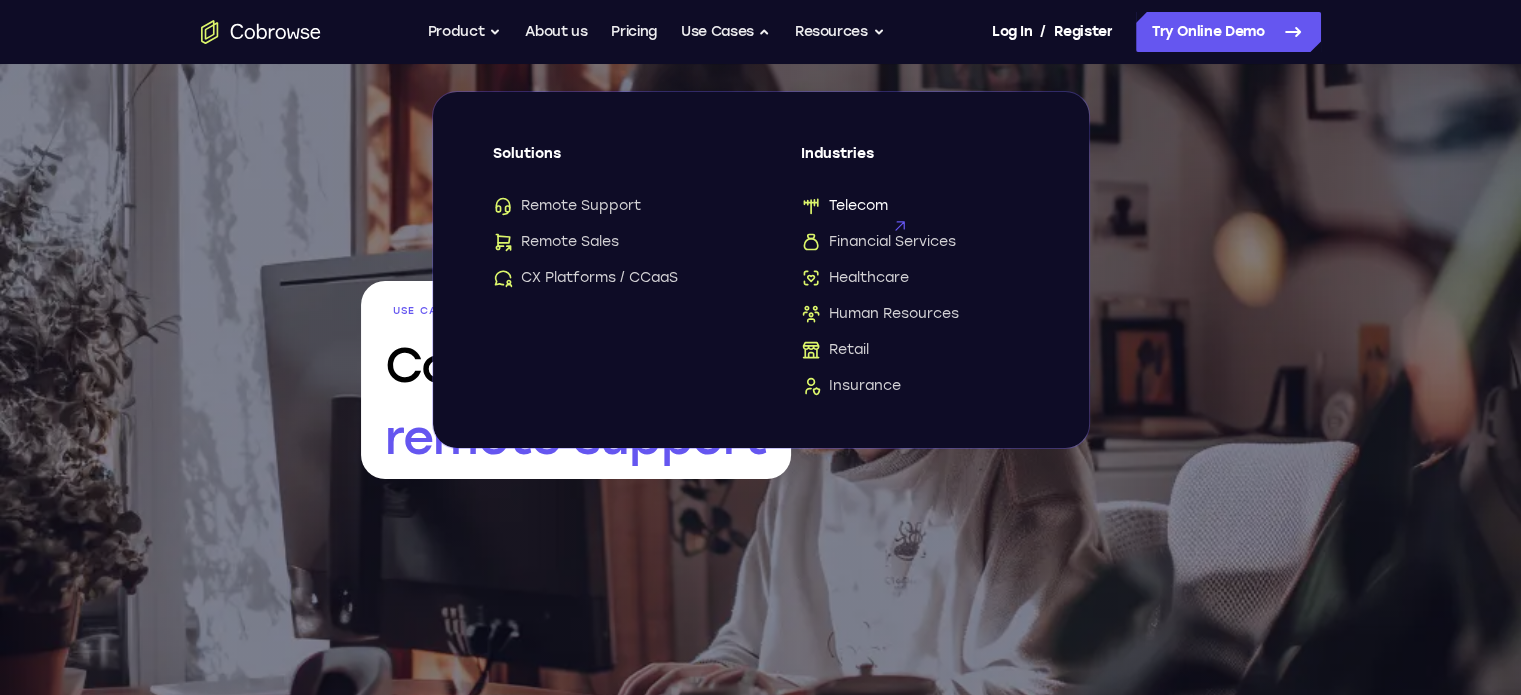 click on "Telecom" at bounding box center [844, 206] 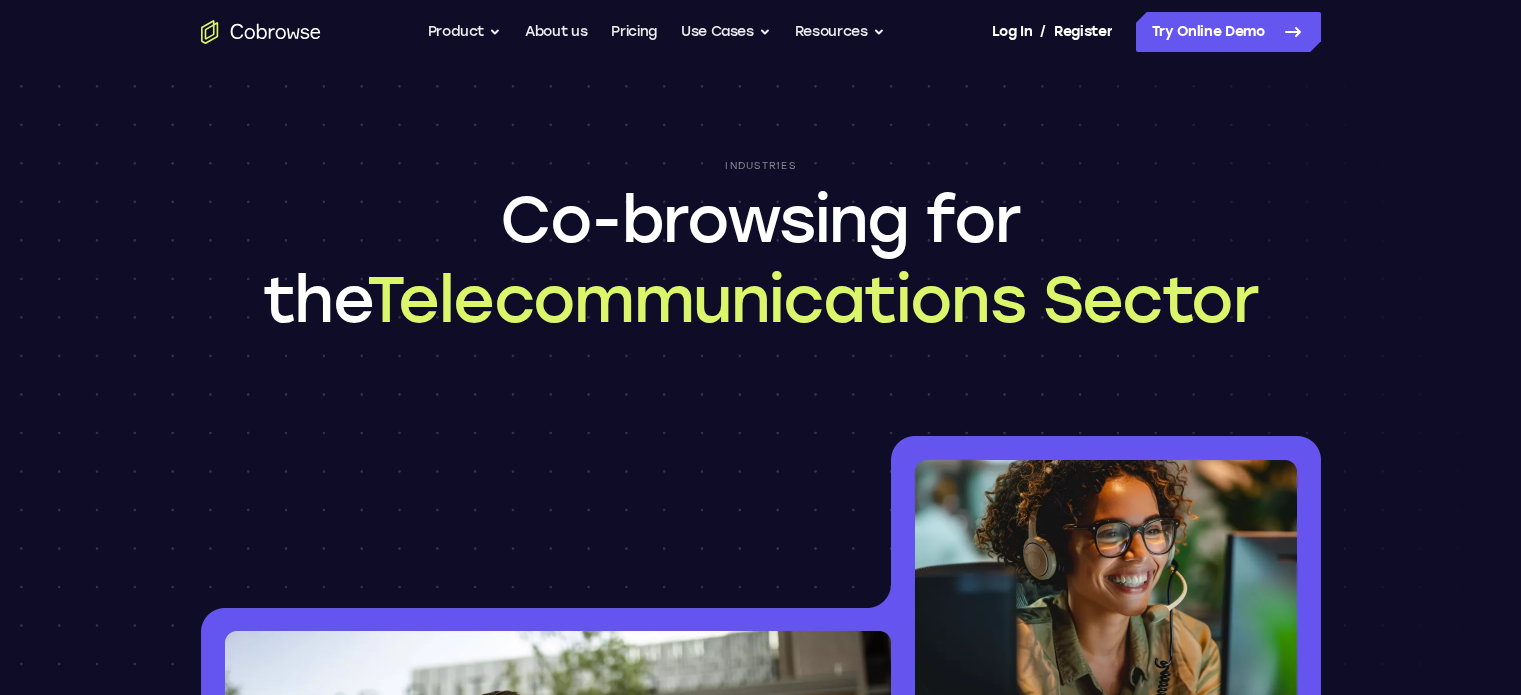 scroll, scrollTop: 0, scrollLeft: 0, axis: both 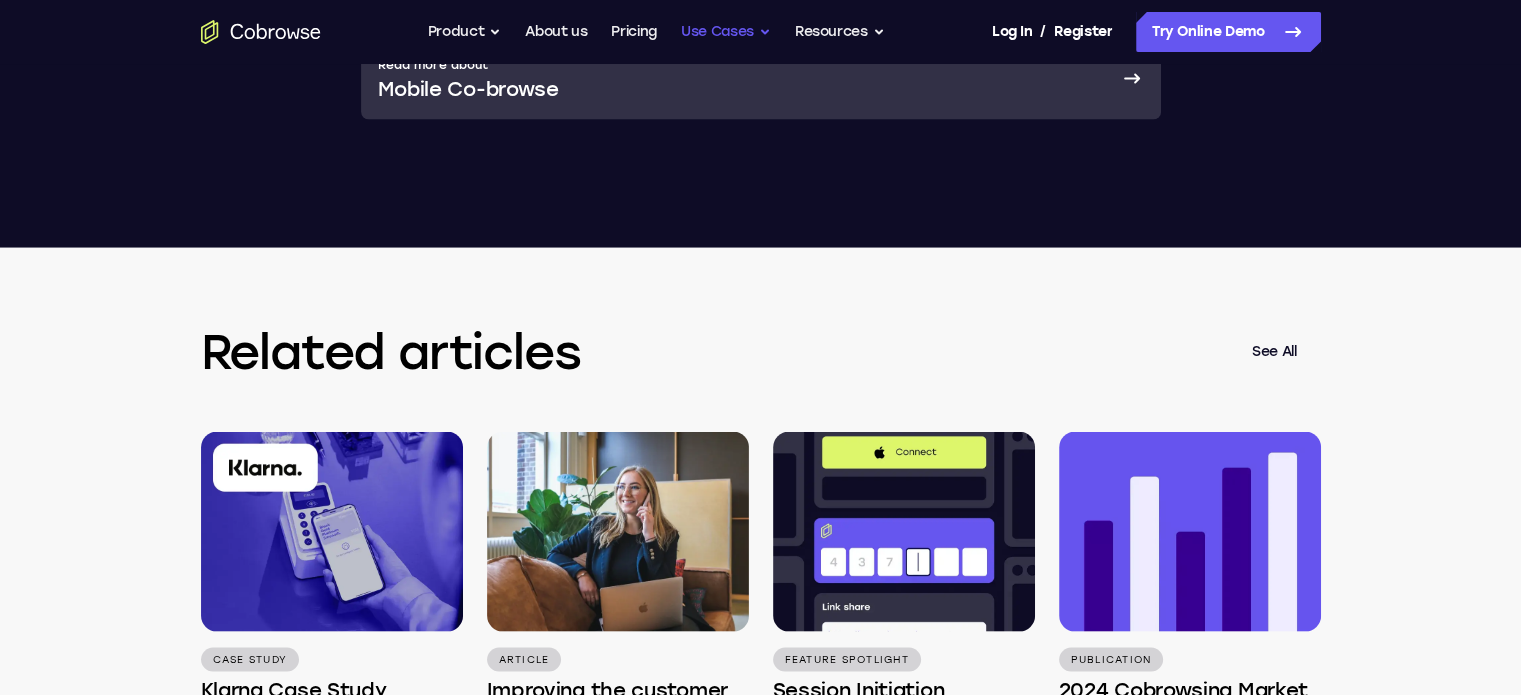 click on "Use Cases" at bounding box center [726, 32] 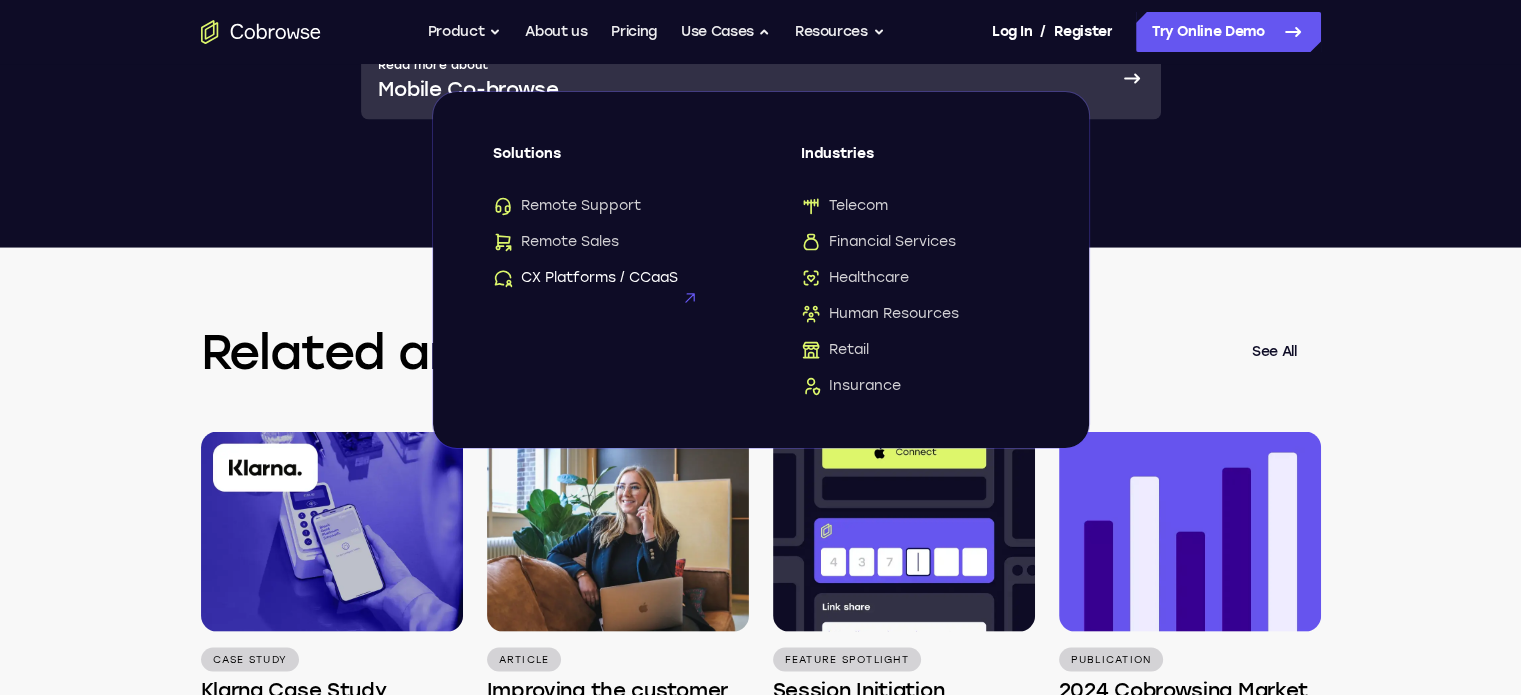 click on "CX Platforms / CCaaS" at bounding box center [585, 278] 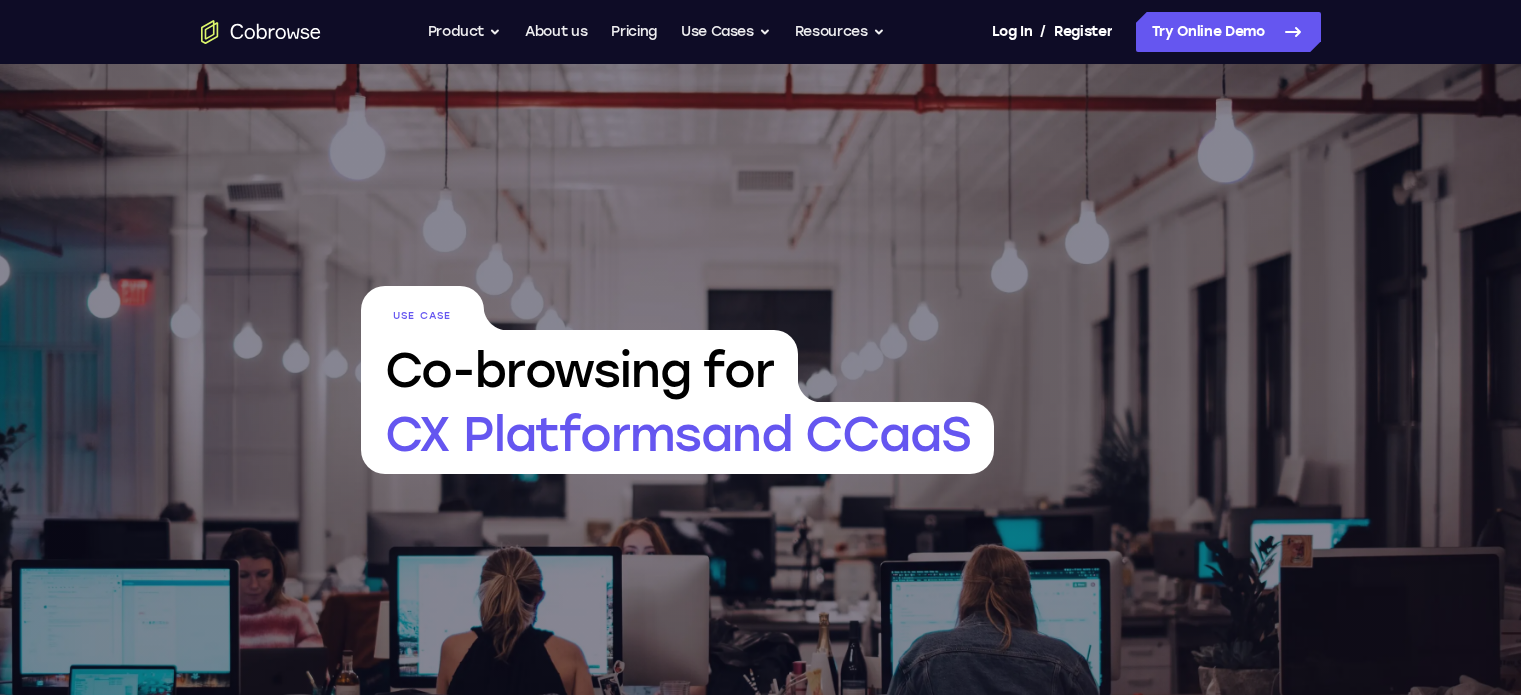 scroll, scrollTop: 0, scrollLeft: 0, axis: both 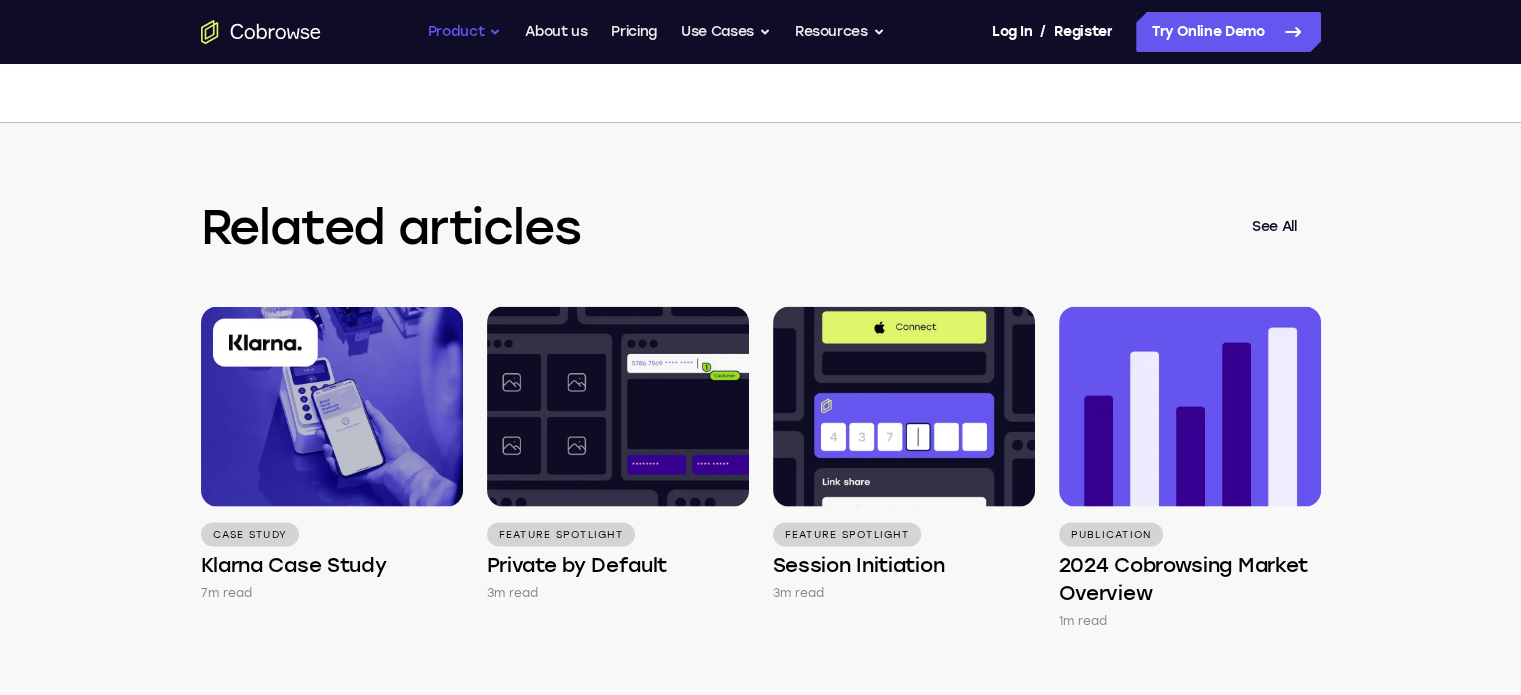 click on "Product" at bounding box center (465, 32) 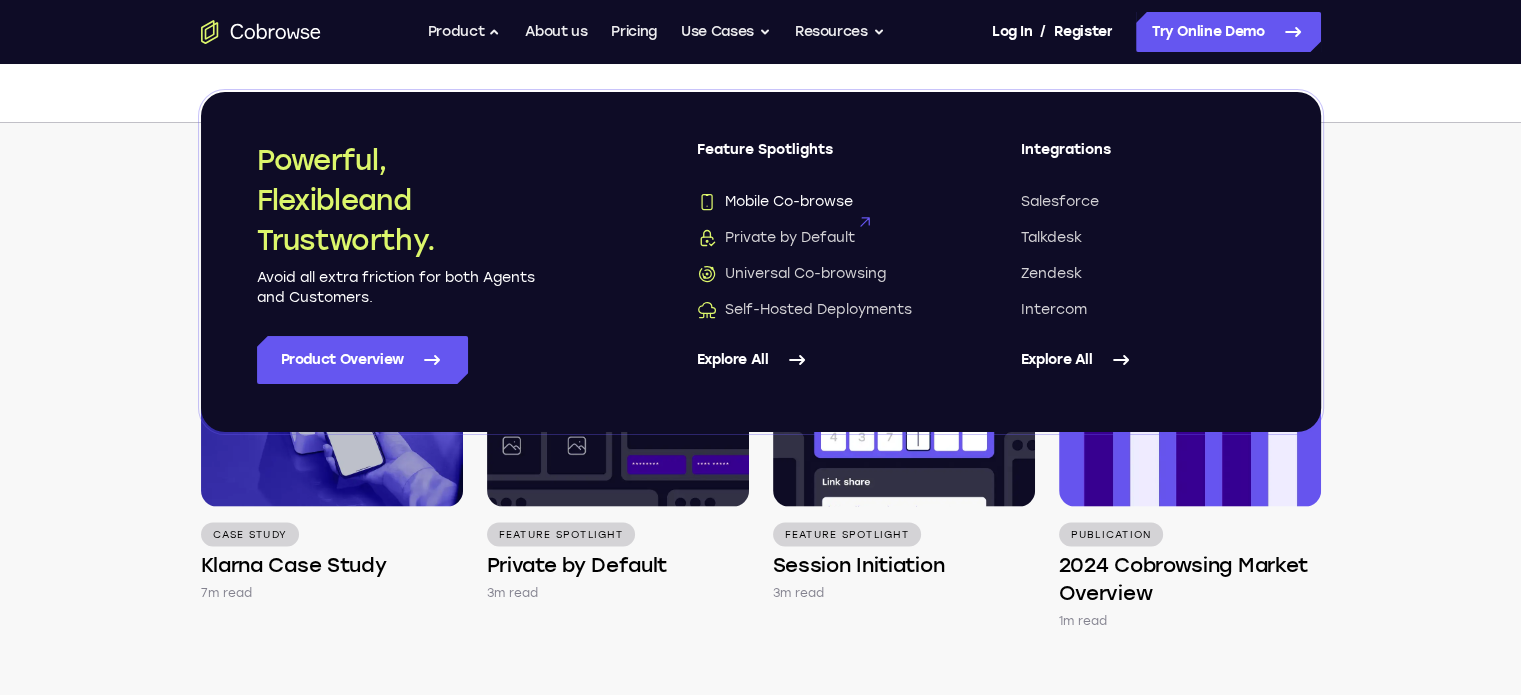 click on "Mobile Co-browse" at bounding box center (775, 202) 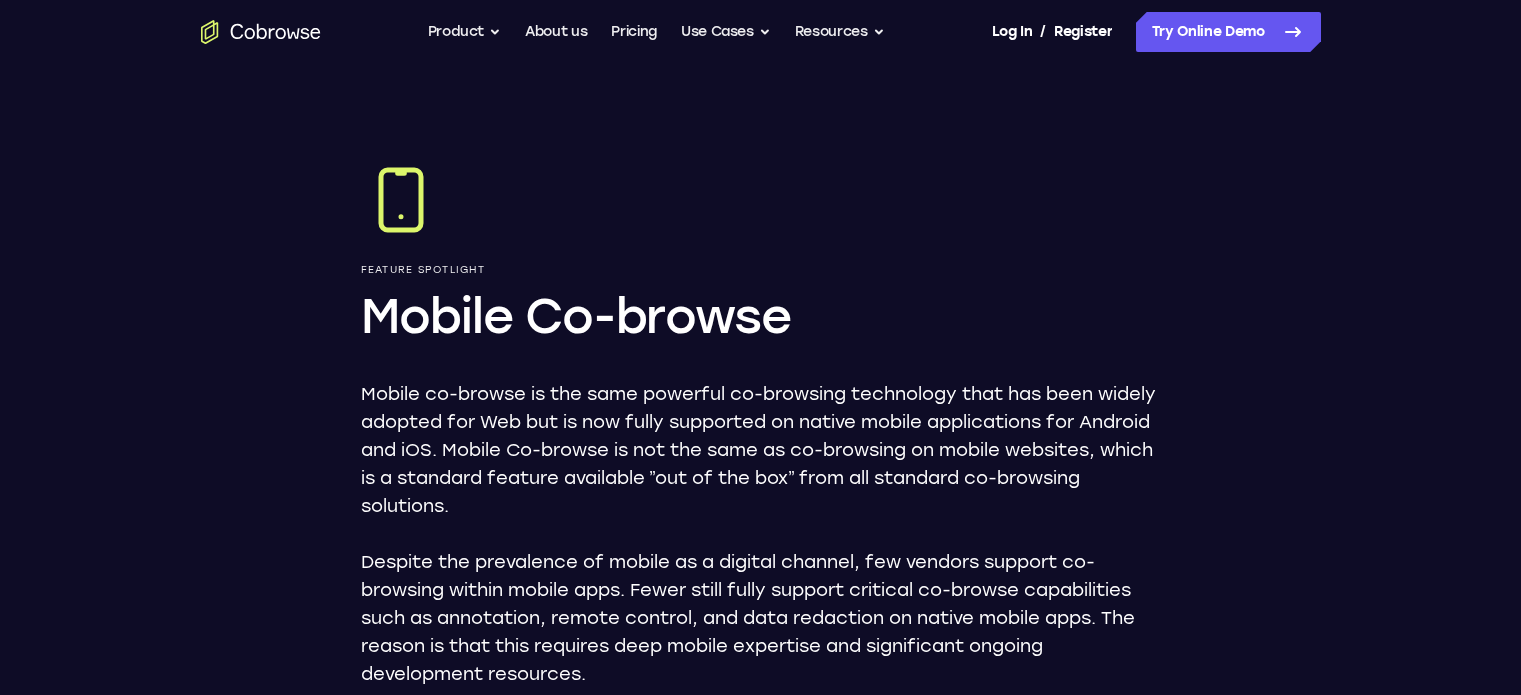 scroll, scrollTop: 0, scrollLeft: 0, axis: both 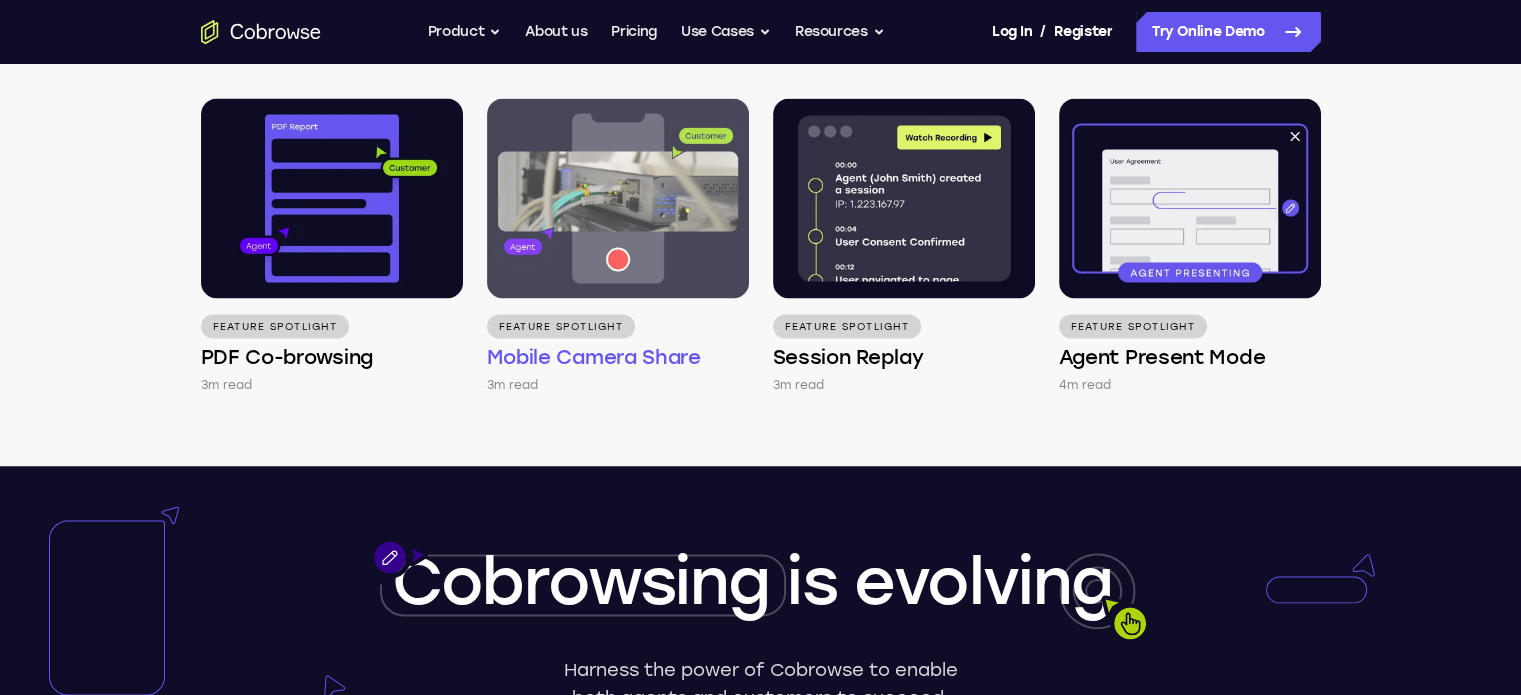 click at bounding box center (618, 198) 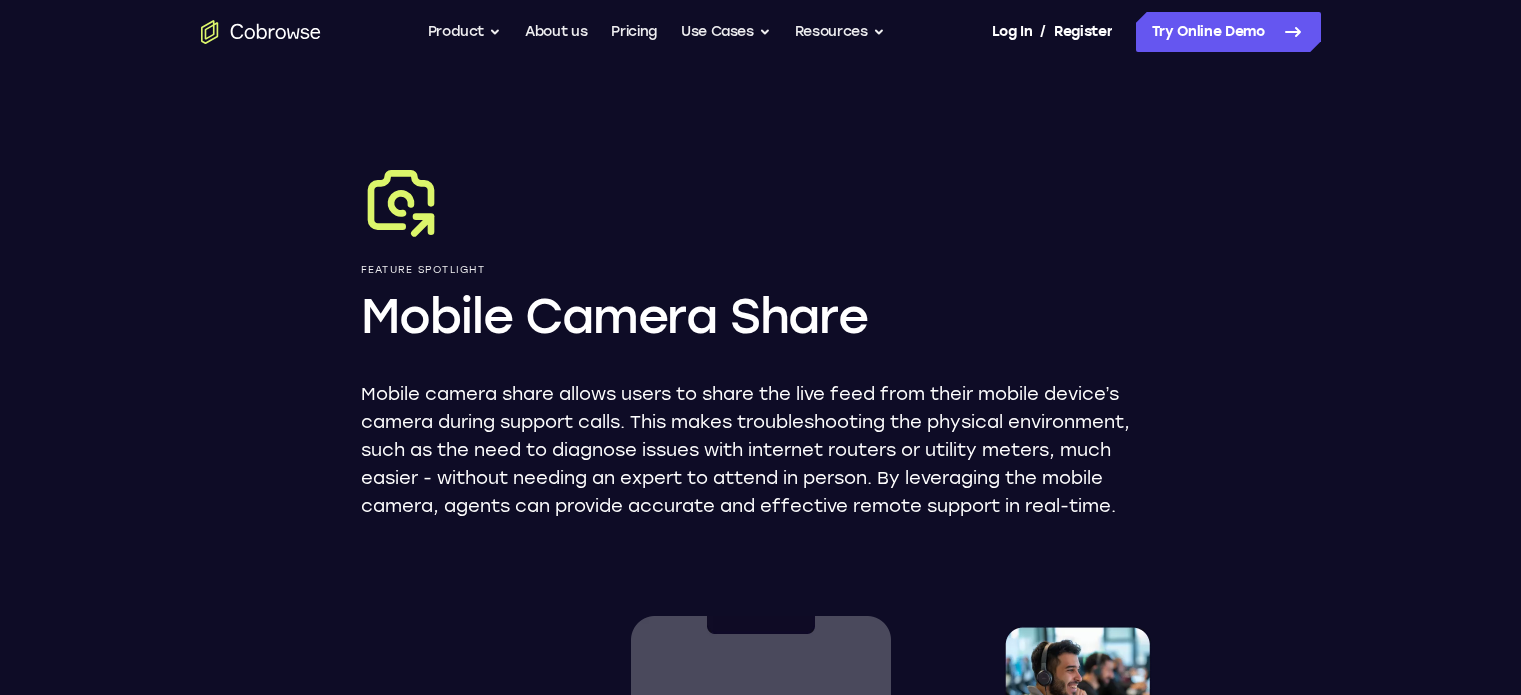 scroll, scrollTop: 0, scrollLeft: 0, axis: both 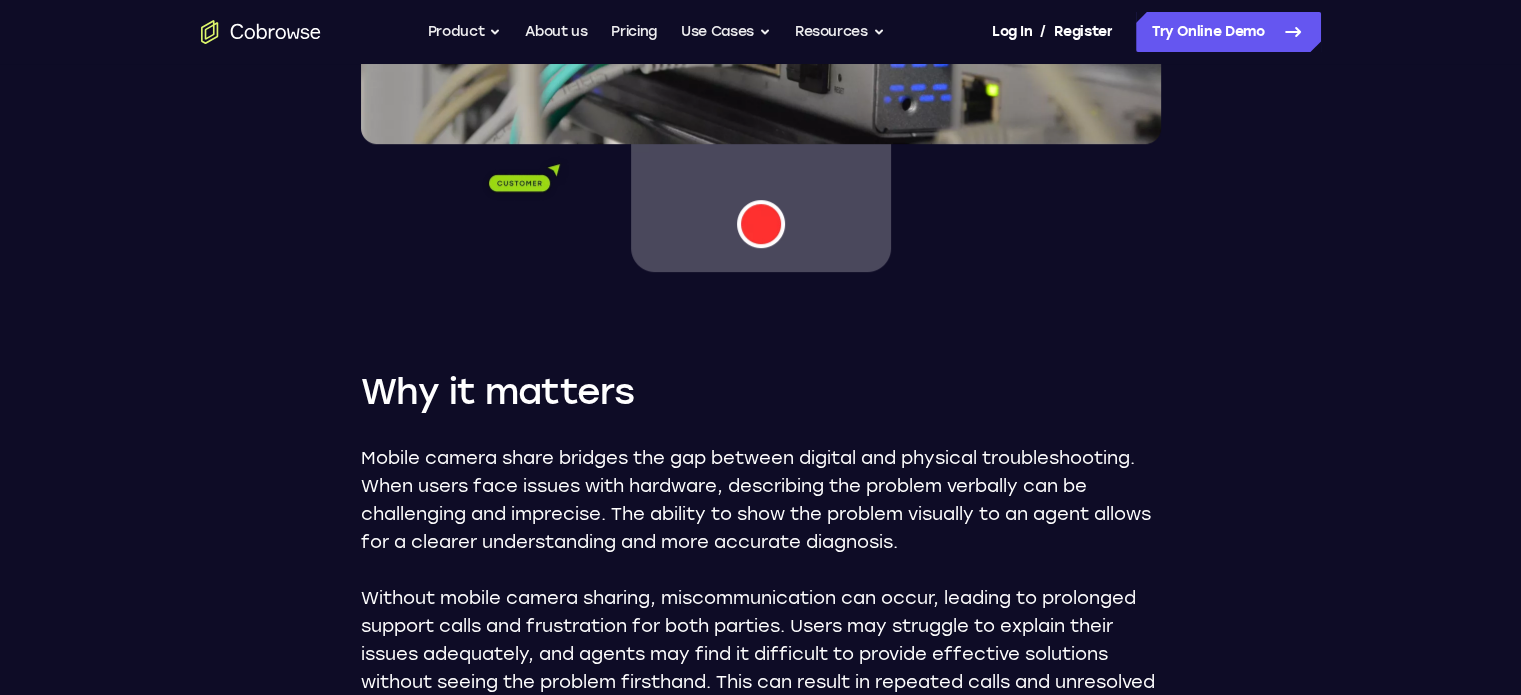 click on "Feature Spotlight   Mobile Camera Share         Mobile camera share allows users to share the live feed from their mobile device’s camera during support calls. This makes troubleshooting the physical environment, such as the need to diagnose issues with internet routers or utility meters, much easier - without needing an expert to attend in person. By leveraging the mobile camera, agents can provide accurate and effective remote support in real-time.                       Why it matters     Mobile camera share bridges the gap between digital and physical troubleshooting. When users face issues with hardware, describing the problem verbally can be challenging and imprecise. The ability to show the problem visually to an agent allows for a clearer understanding and more accurate diagnosis." at bounding box center [761, 152] 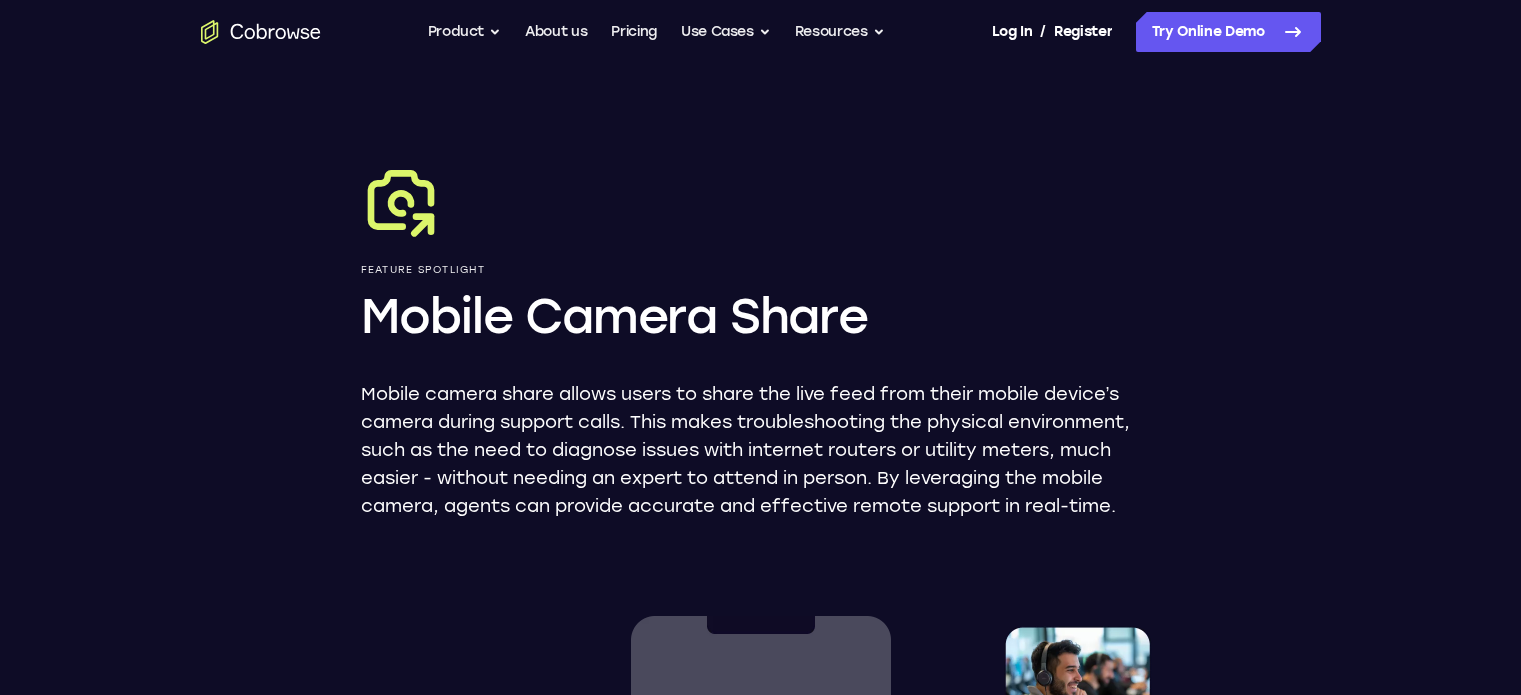 scroll, scrollTop: 808, scrollLeft: 0, axis: vertical 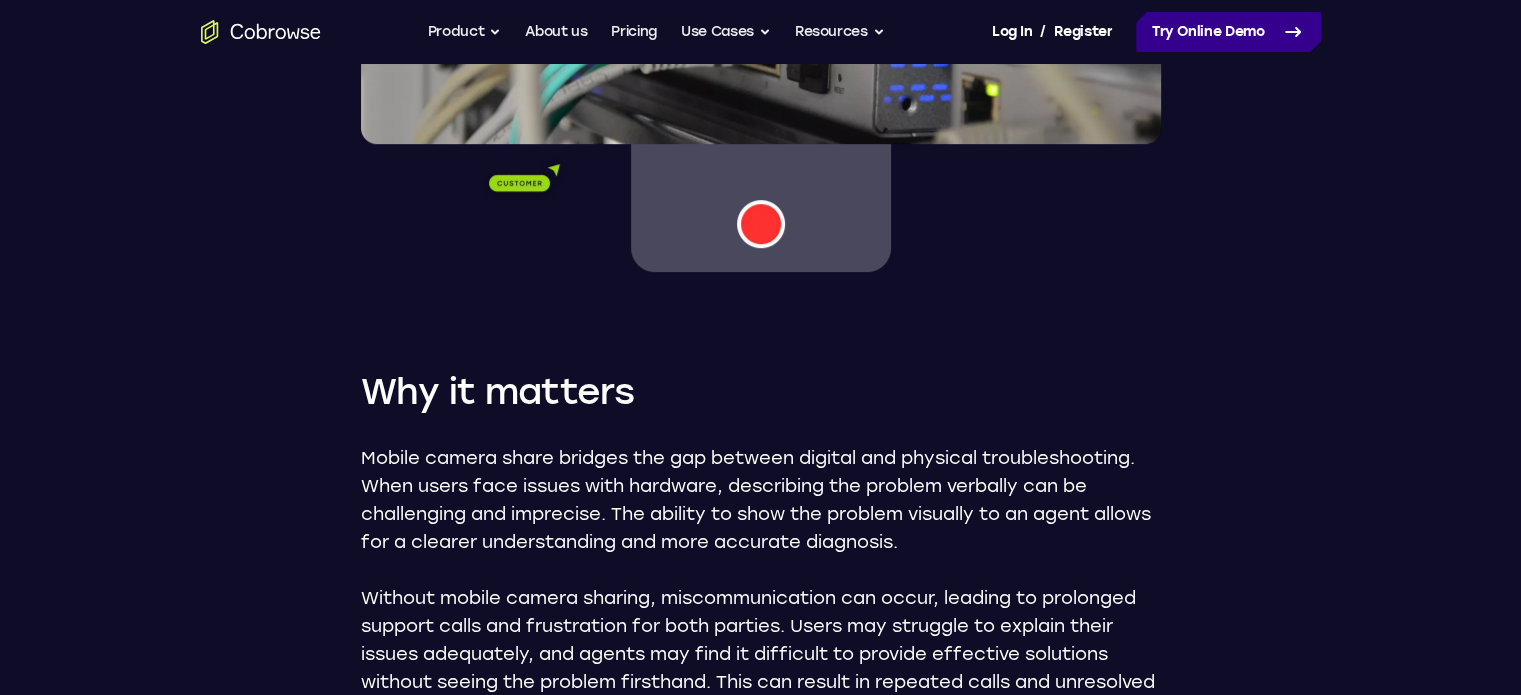 click on "Try Online Demo" at bounding box center (1228, 32) 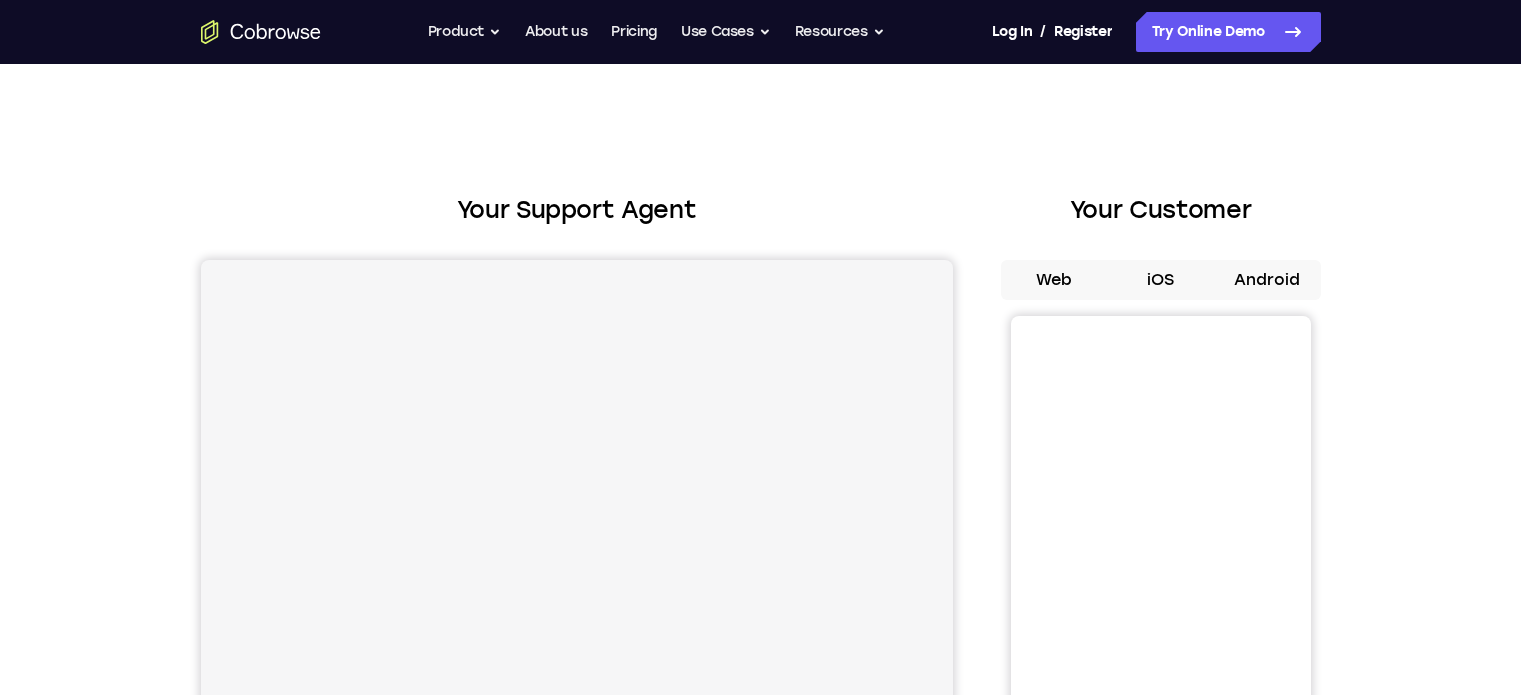 scroll, scrollTop: 0, scrollLeft: 0, axis: both 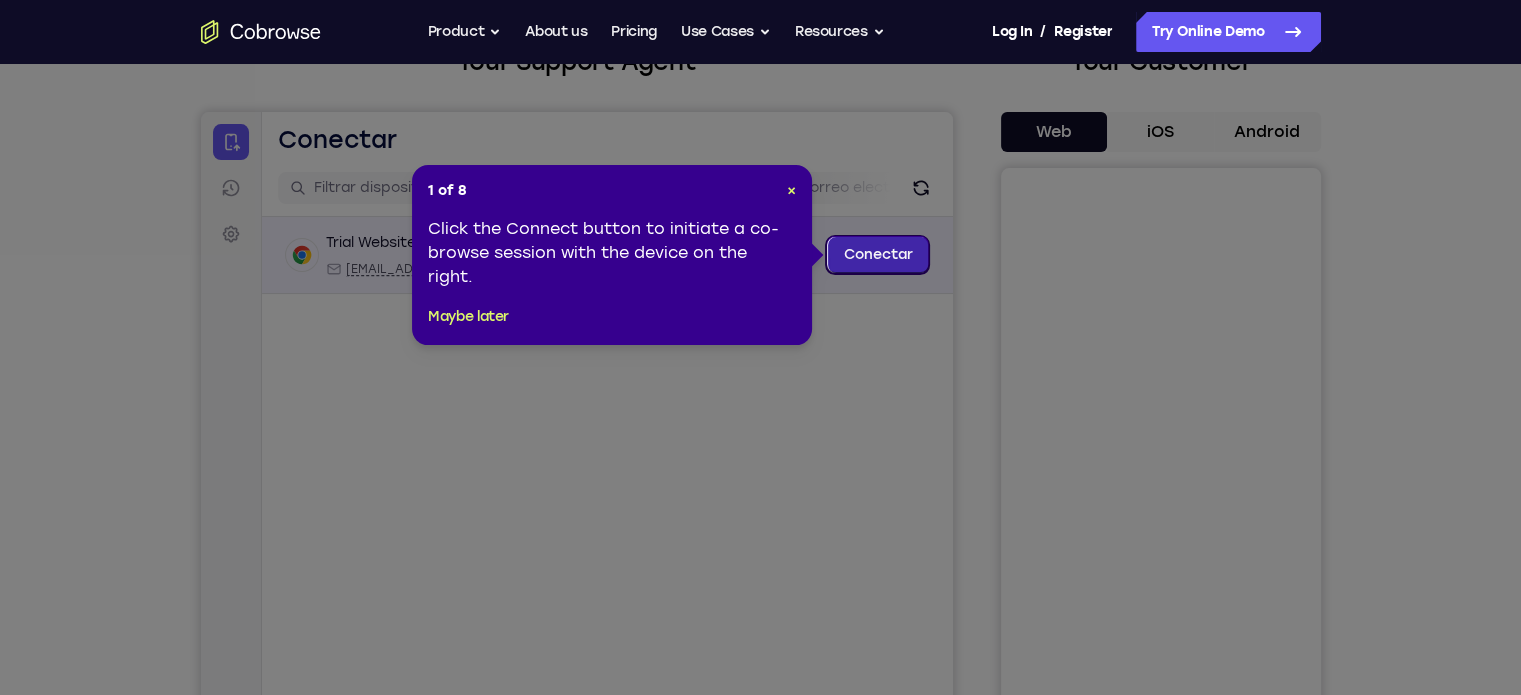 click on "Conectar" at bounding box center (877, 255) 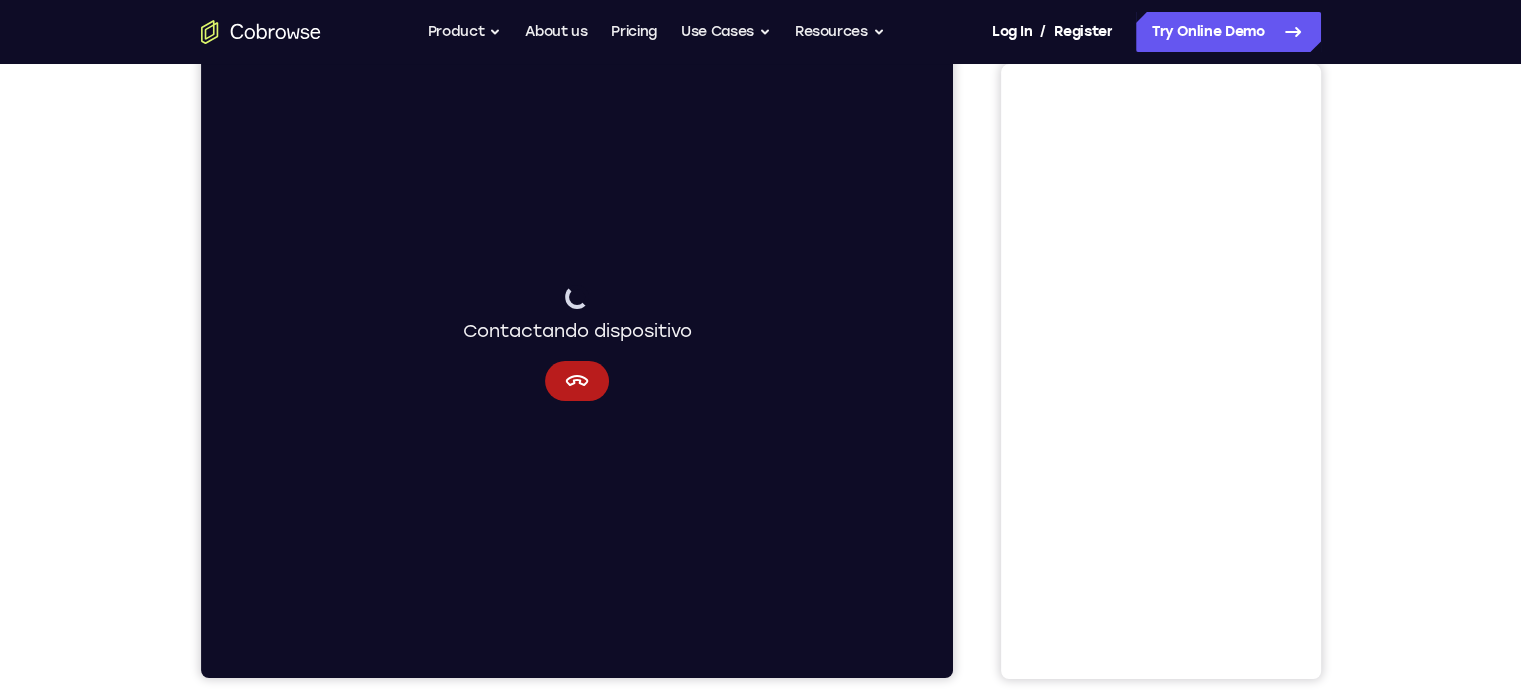 scroll, scrollTop: 258, scrollLeft: 0, axis: vertical 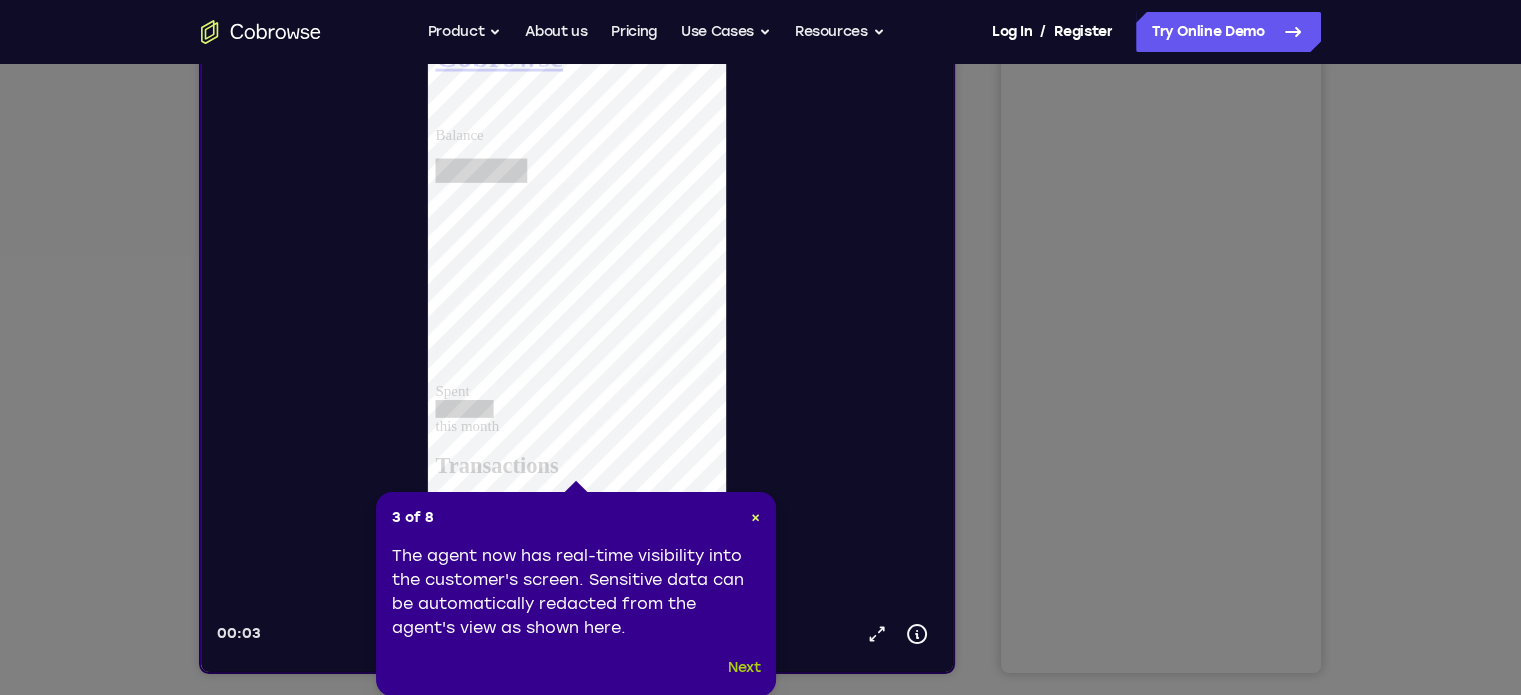 click on "Next" at bounding box center (744, 668) 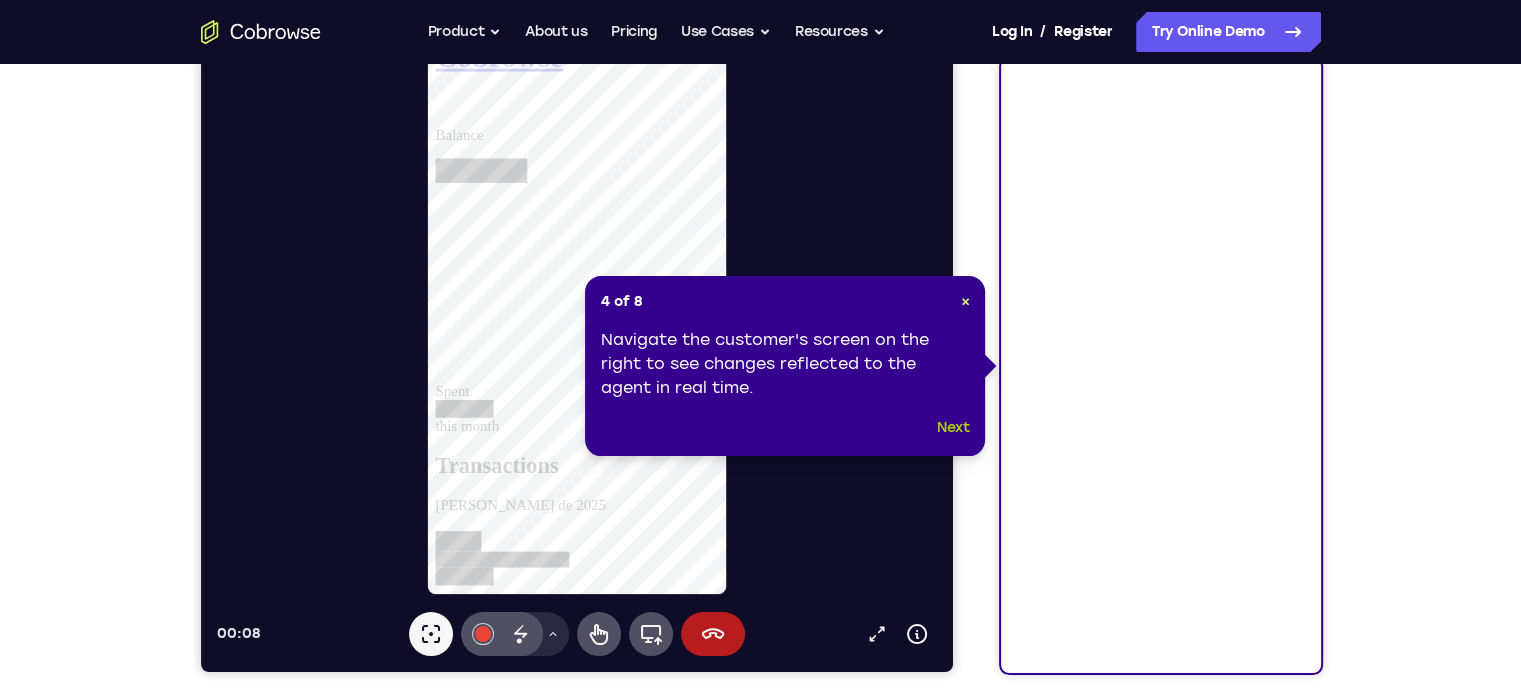 click on "Next" at bounding box center [953, 428] 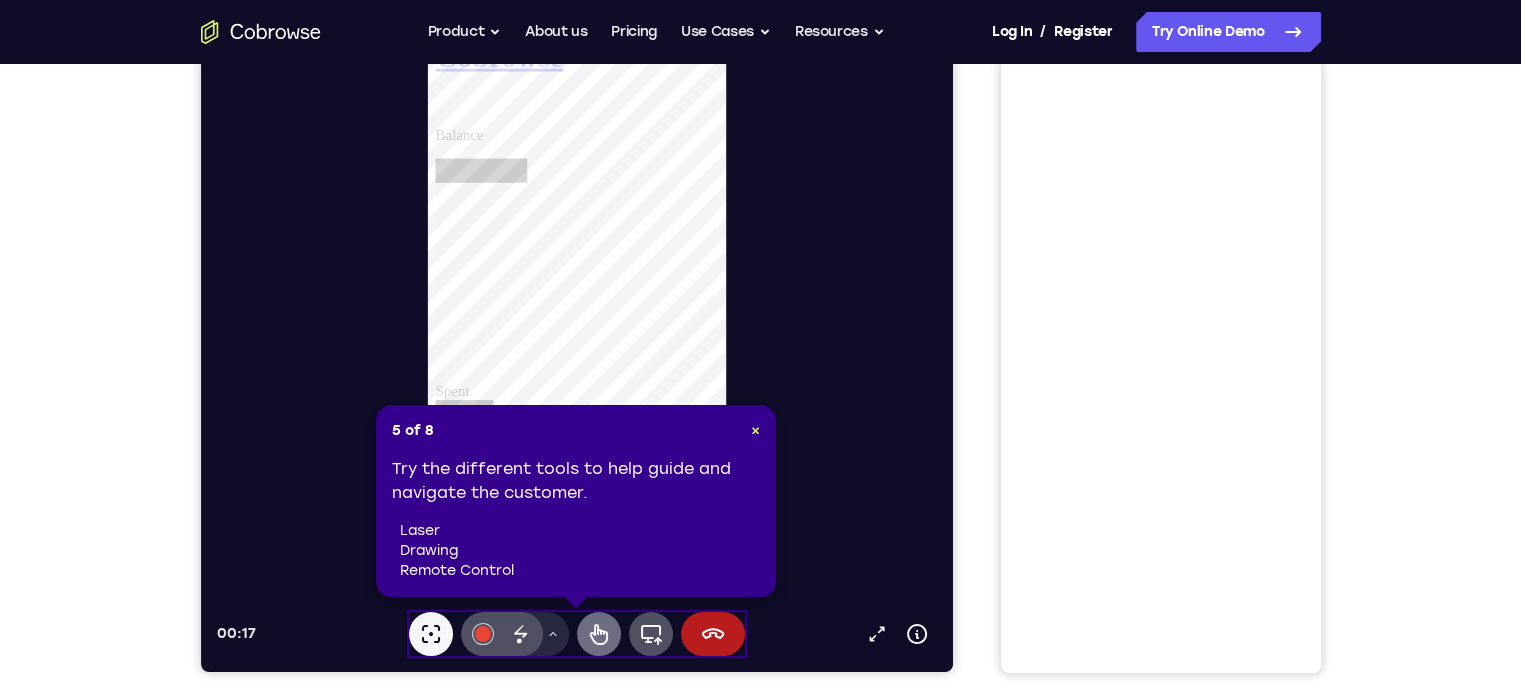 click 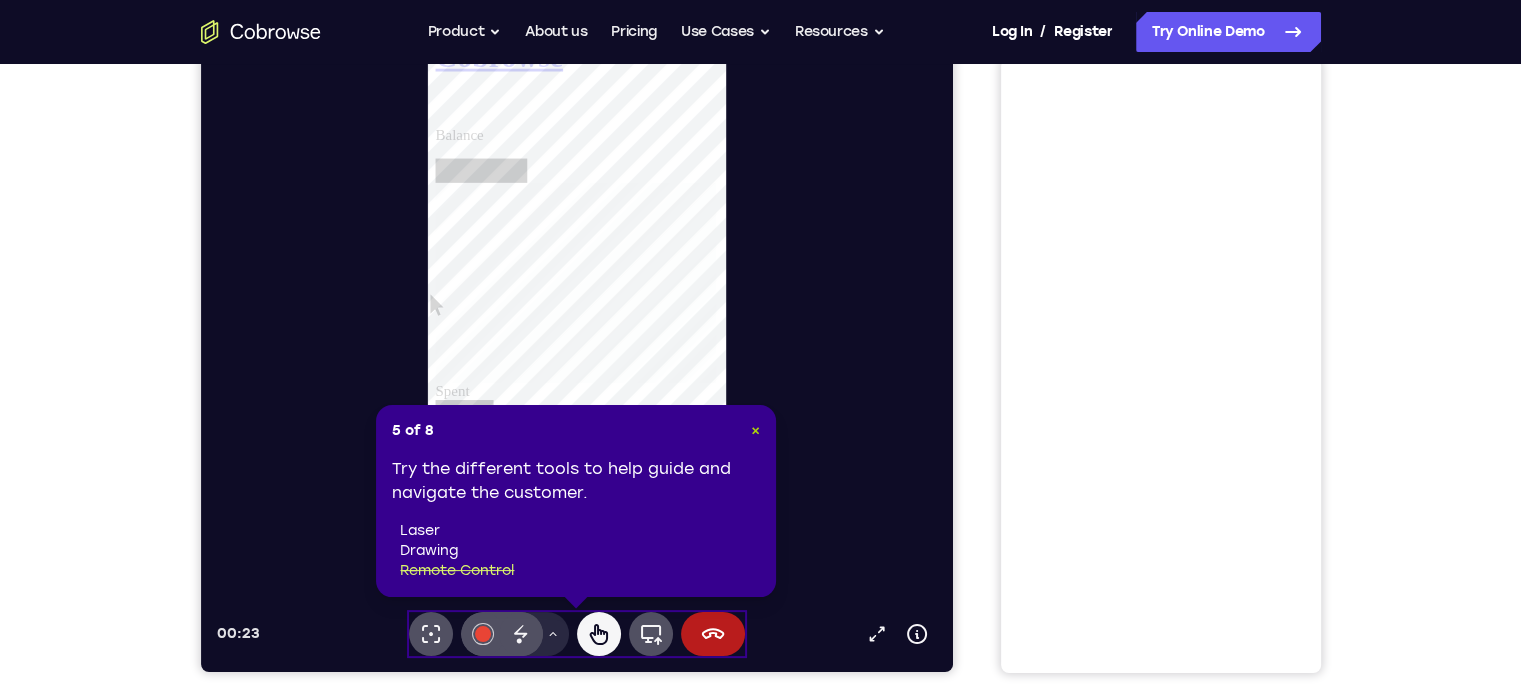 click on "×" at bounding box center (755, 430) 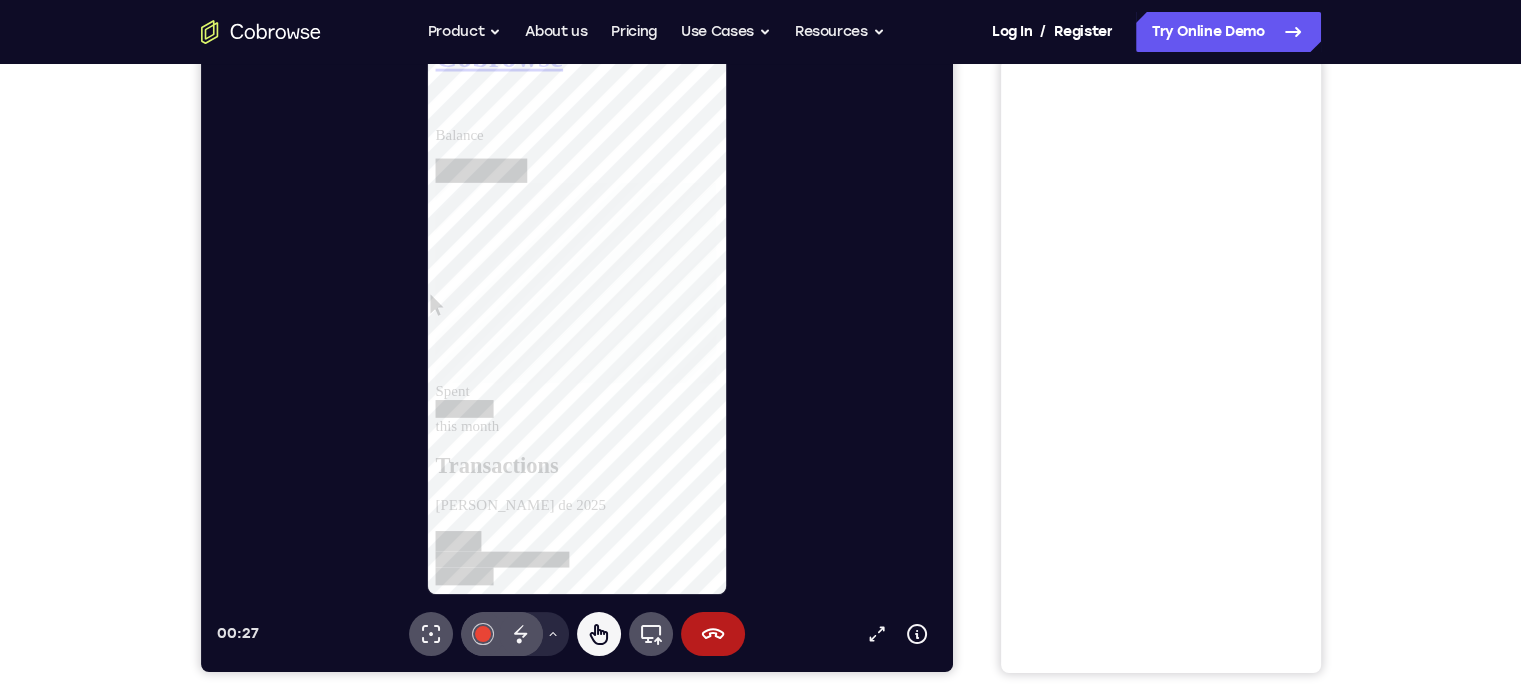 scroll, scrollTop: 0, scrollLeft: 0, axis: both 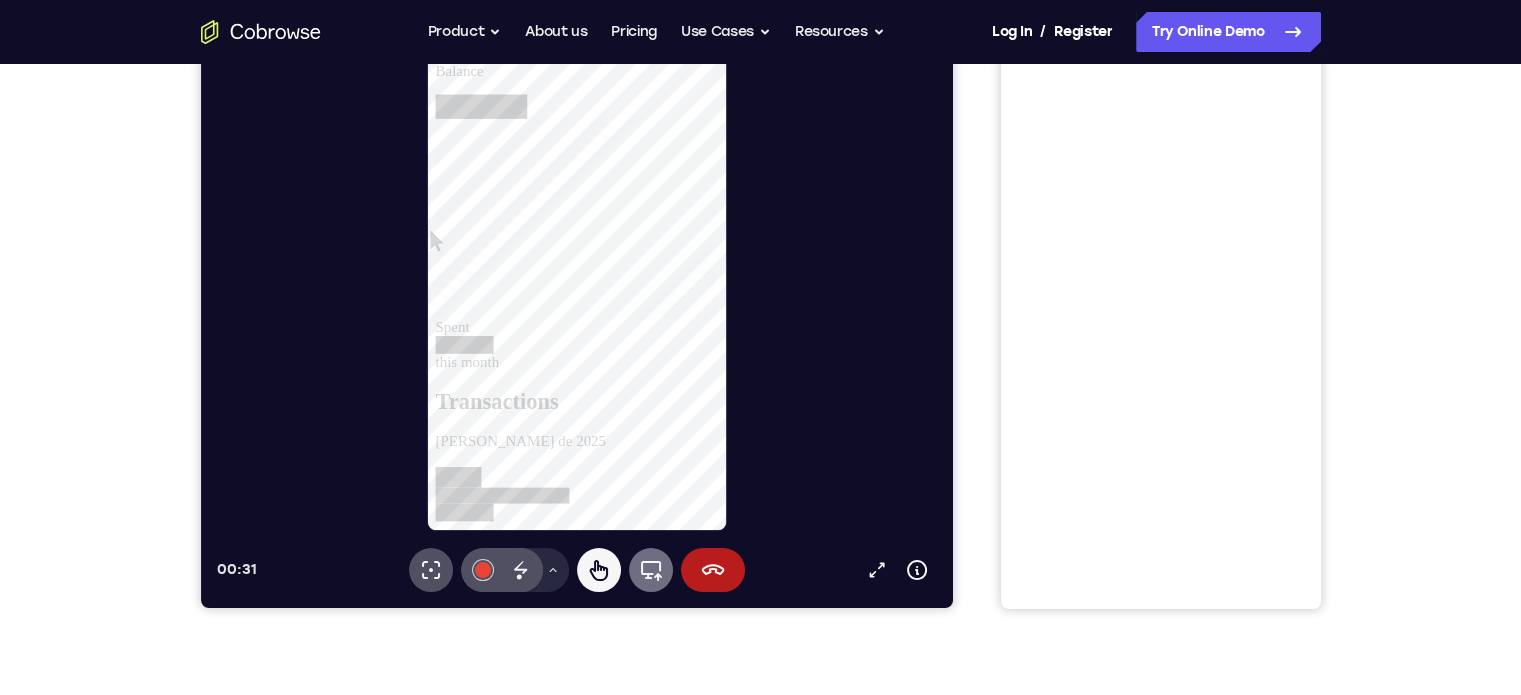 click 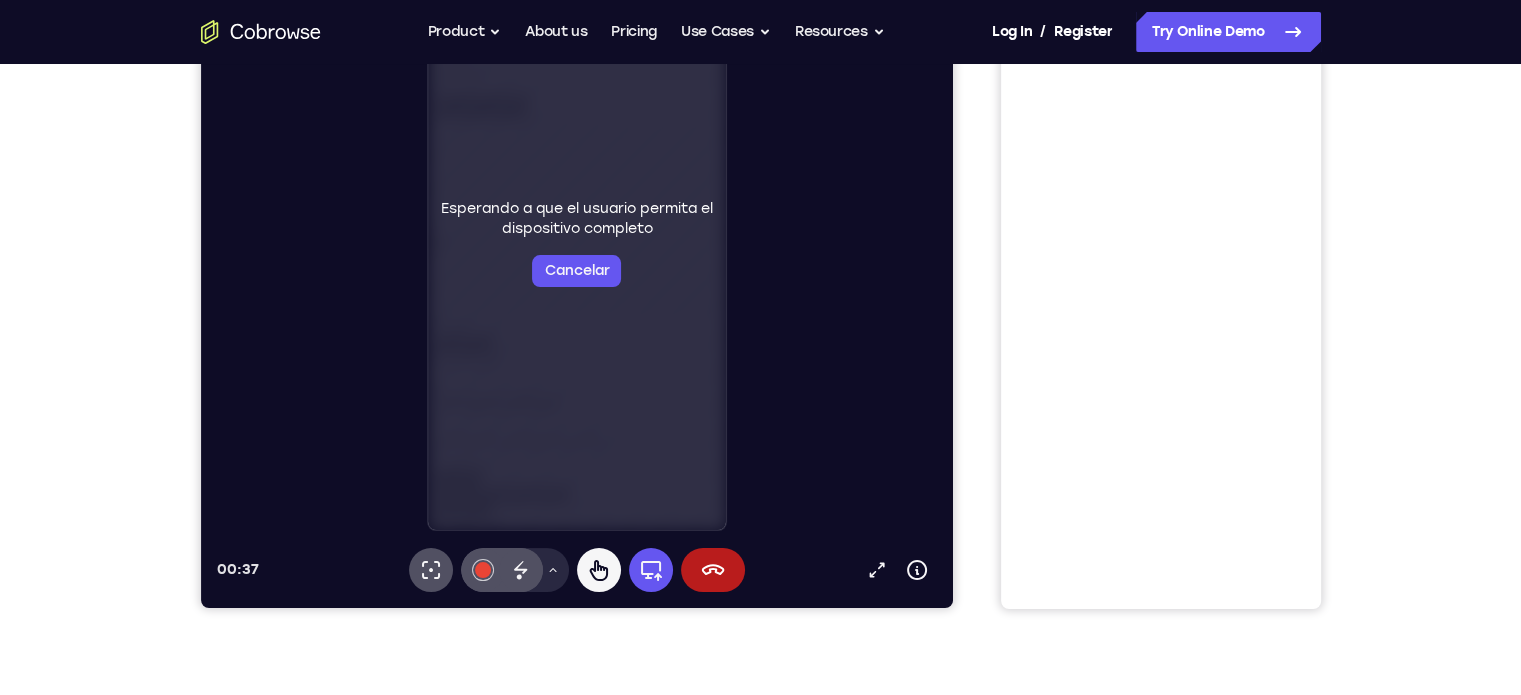 scroll, scrollTop: 0, scrollLeft: 0, axis: both 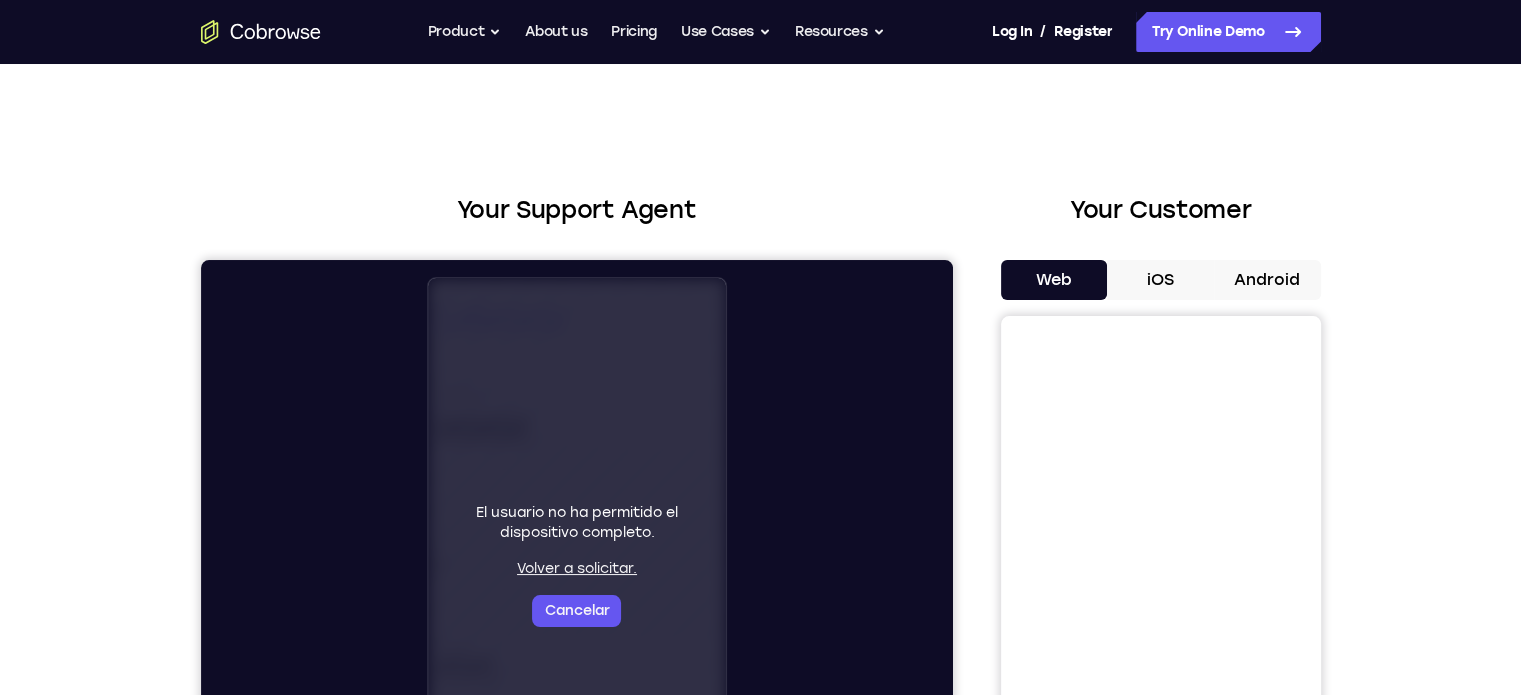 click on "iOS" at bounding box center (1160, 280) 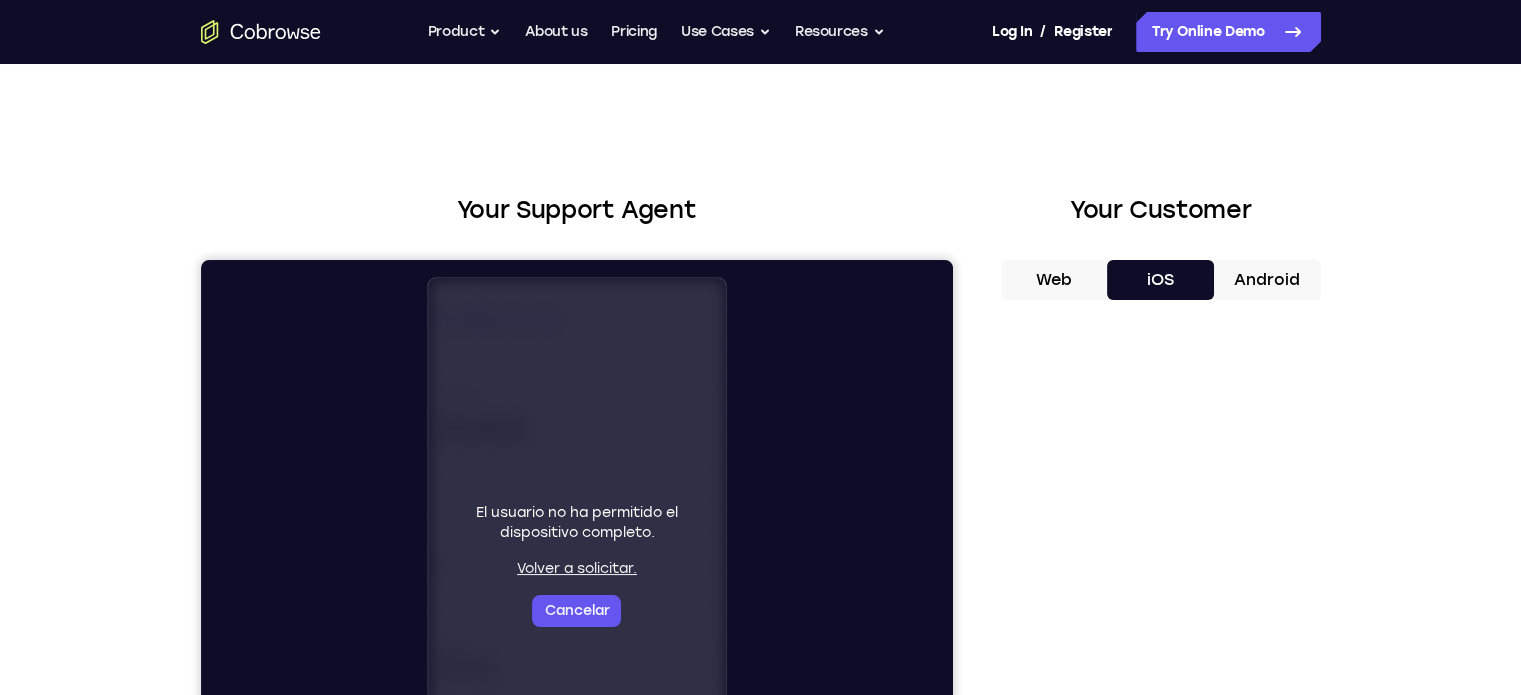 click on "Android" at bounding box center (1267, 280) 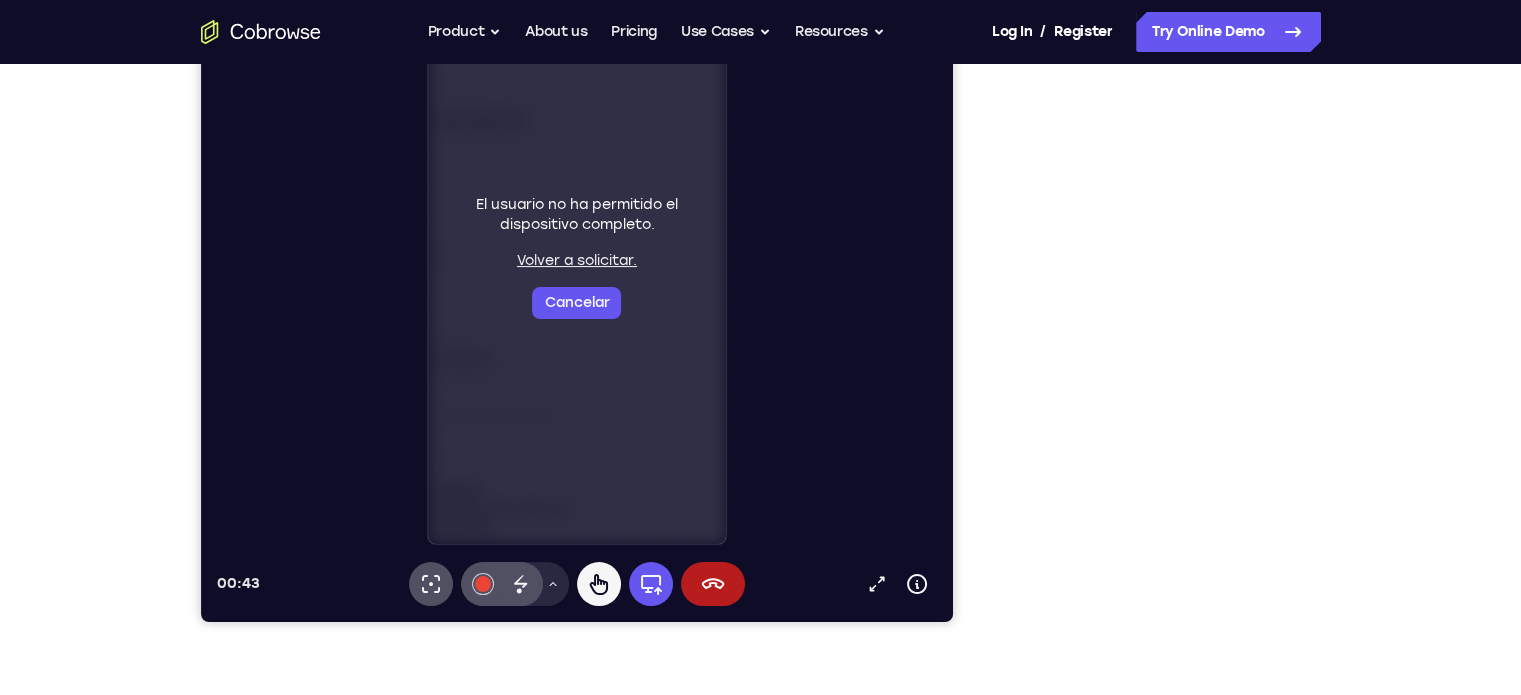 scroll, scrollTop: 310, scrollLeft: 0, axis: vertical 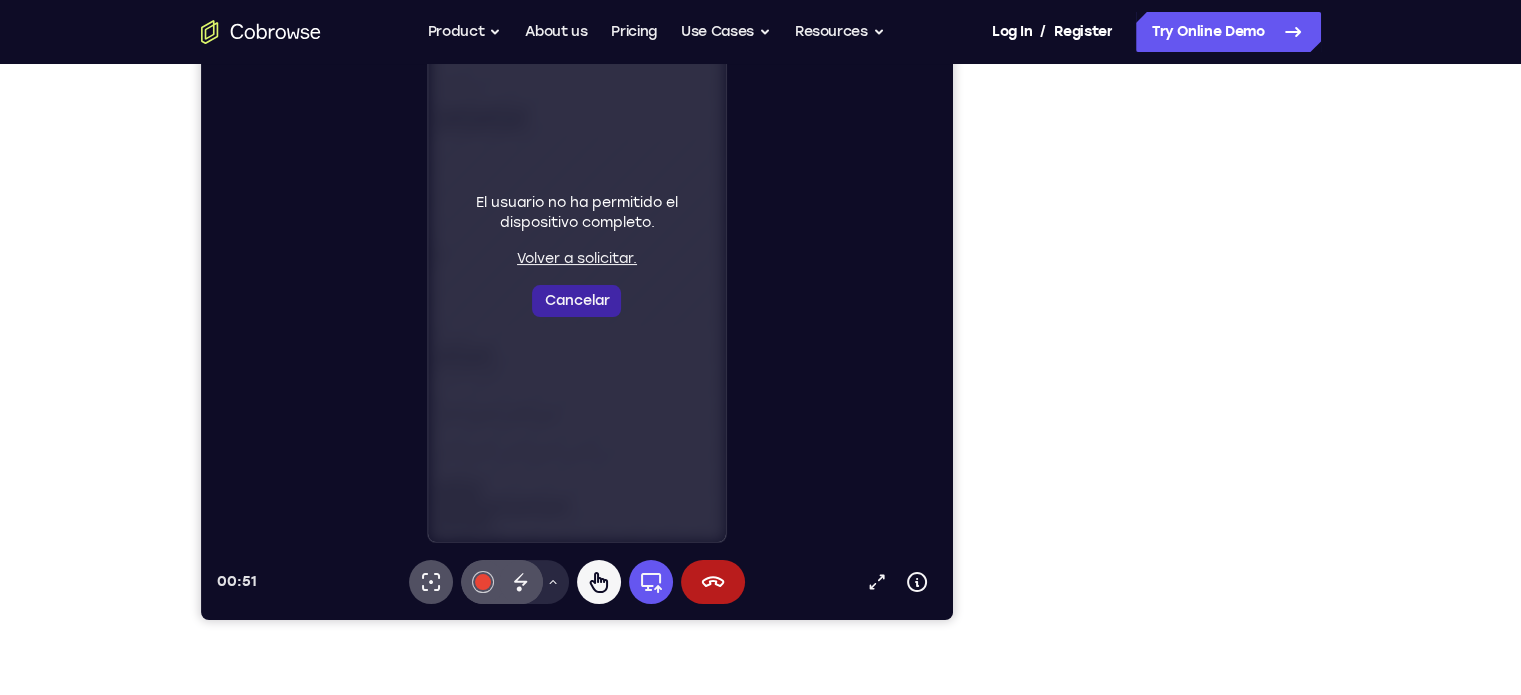 click on "Cancelar" at bounding box center [575, 301] 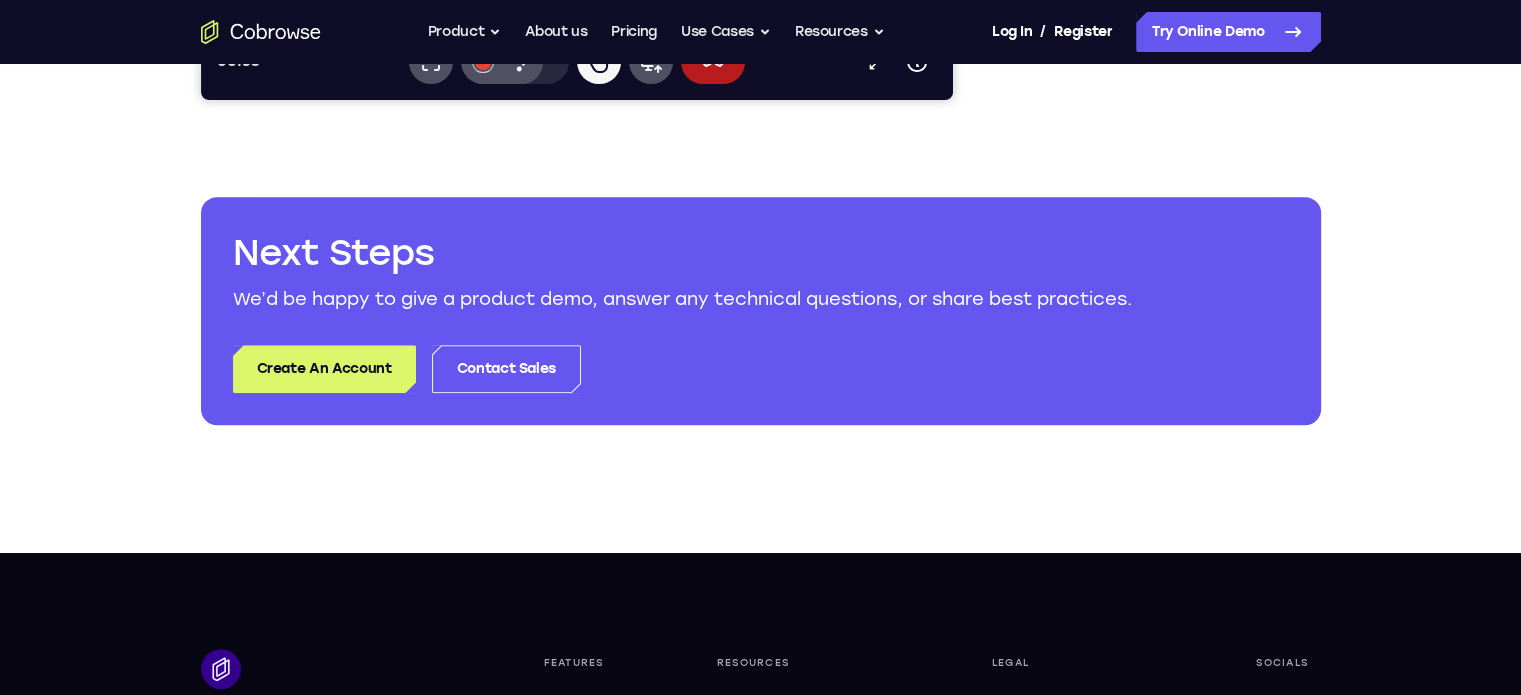 scroll, scrollTop: 831, scrollLeft: 0, axis: vertical 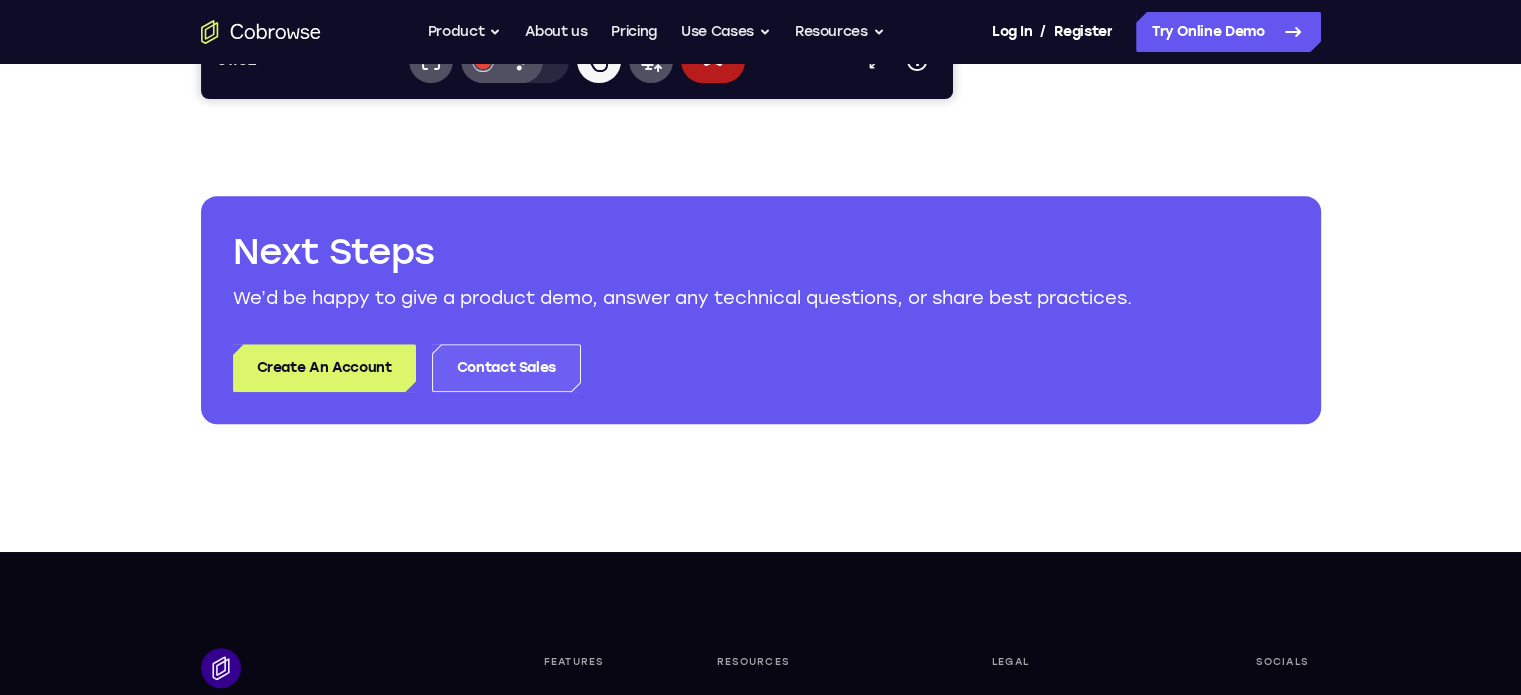 click on "Contact Sales" at bounding box center (506, 368) 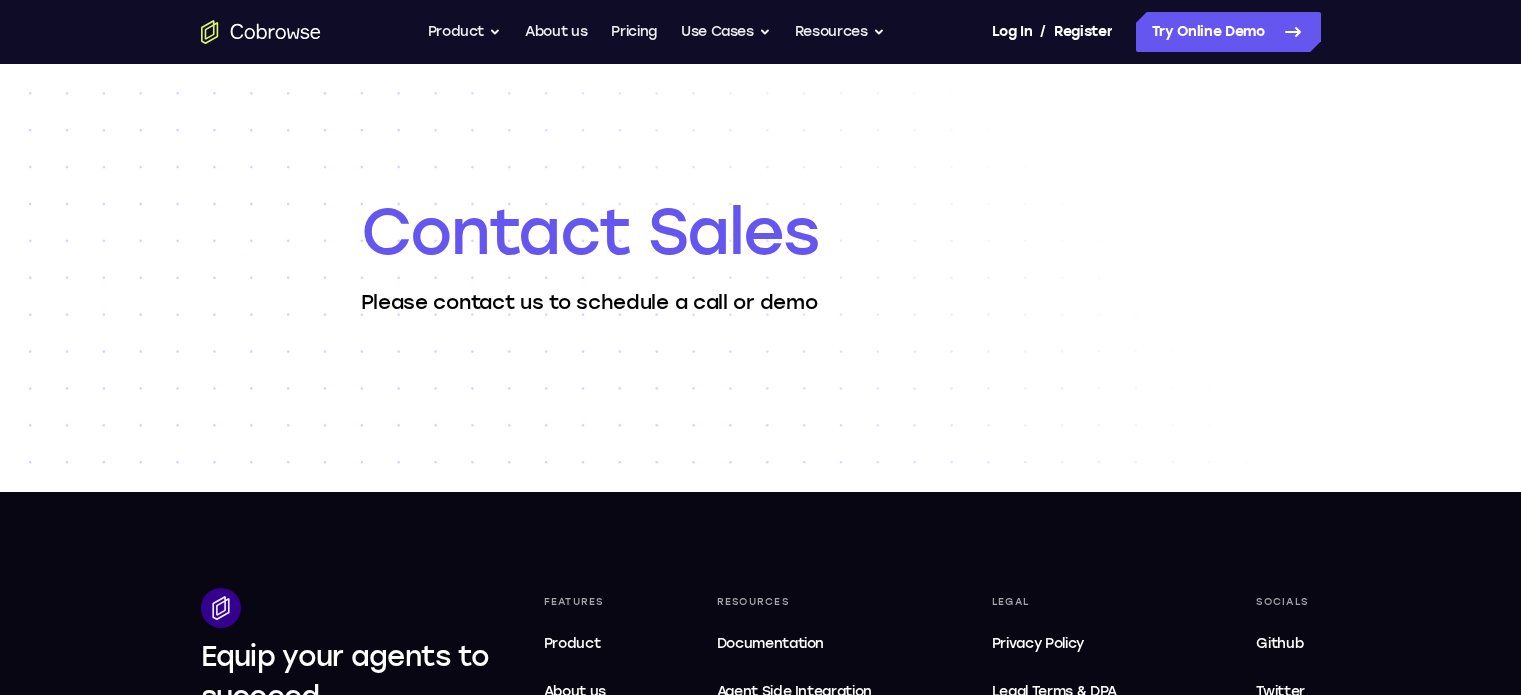 scroll, scrollTop: 0, scrollLeft: 0, axis: both 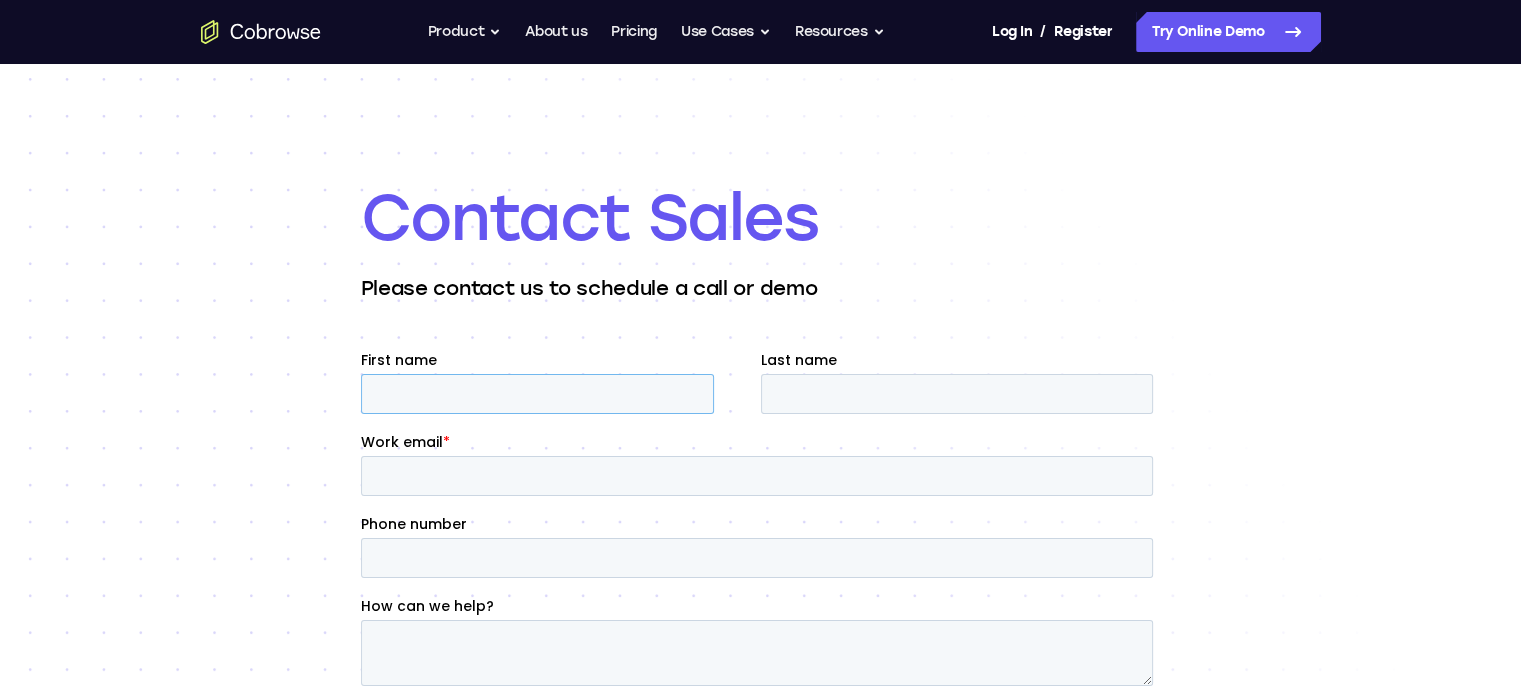 click on "First name" at bounding box center [536, 394] 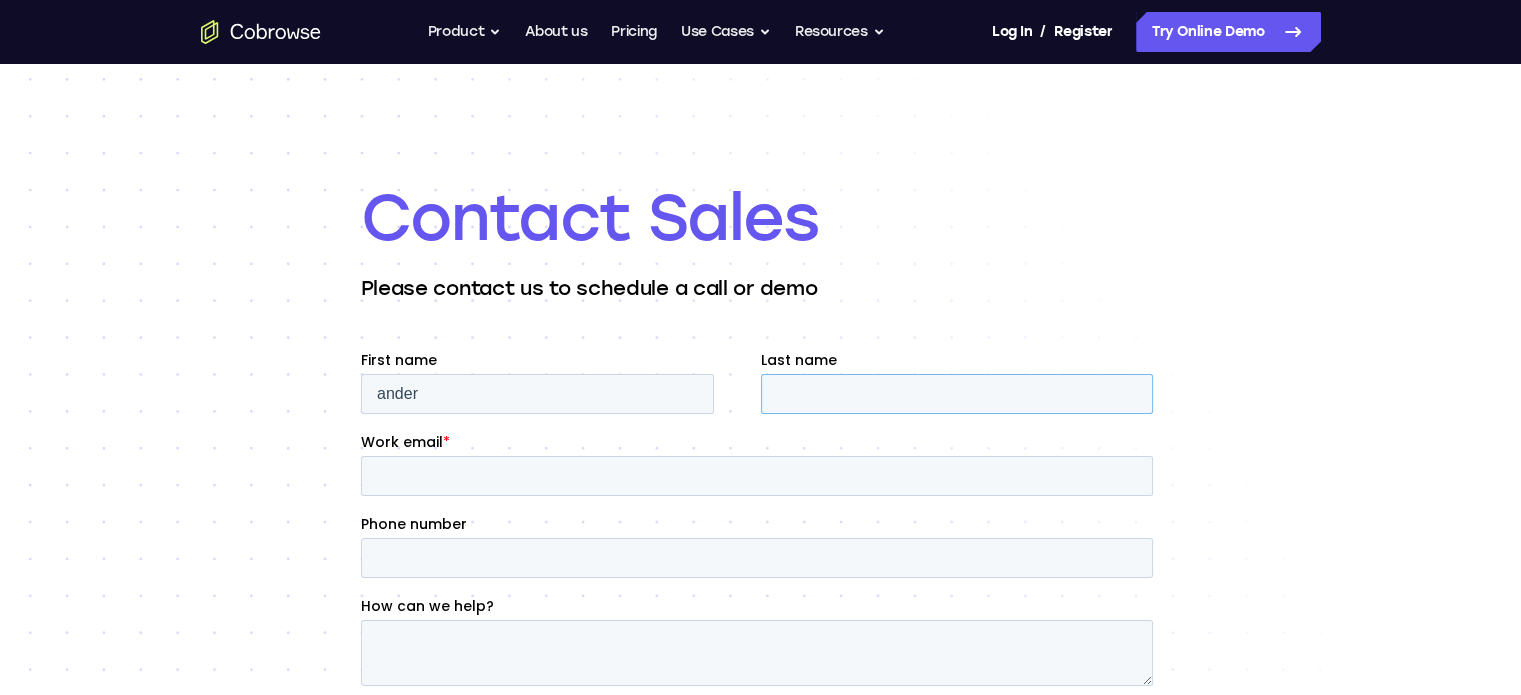 click on "Last name" at bounding box center (956, 394) 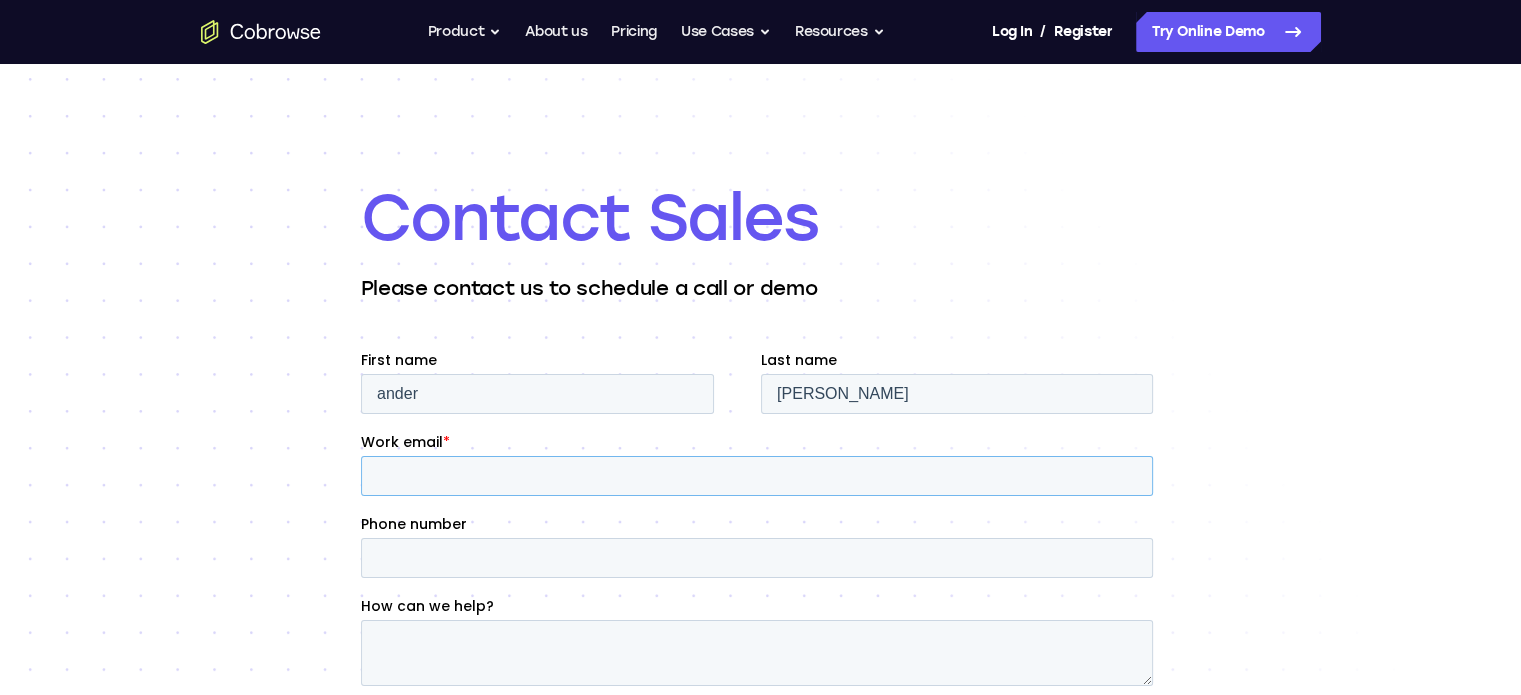 click on "Work email *" at bounding box center [756, 476] 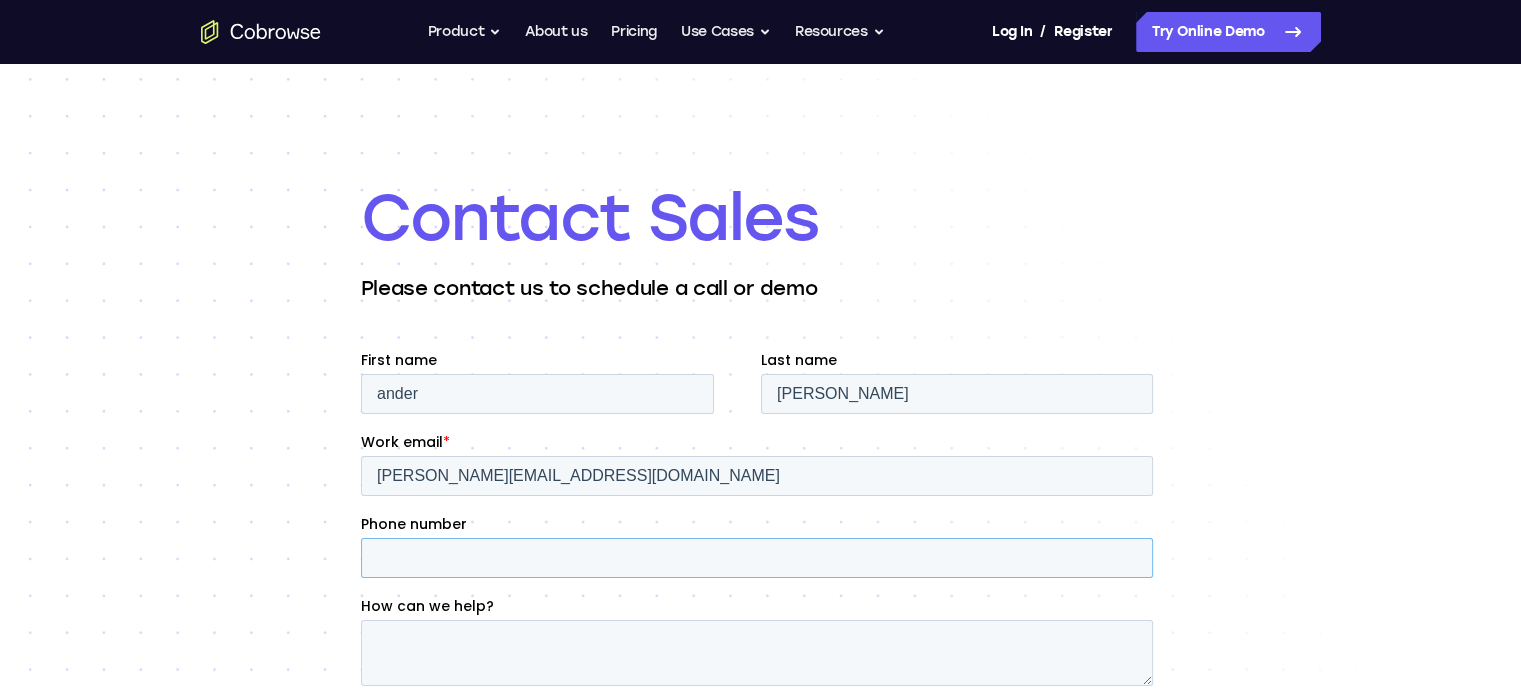 click on "Phone number" at bounding box center (756, 558) 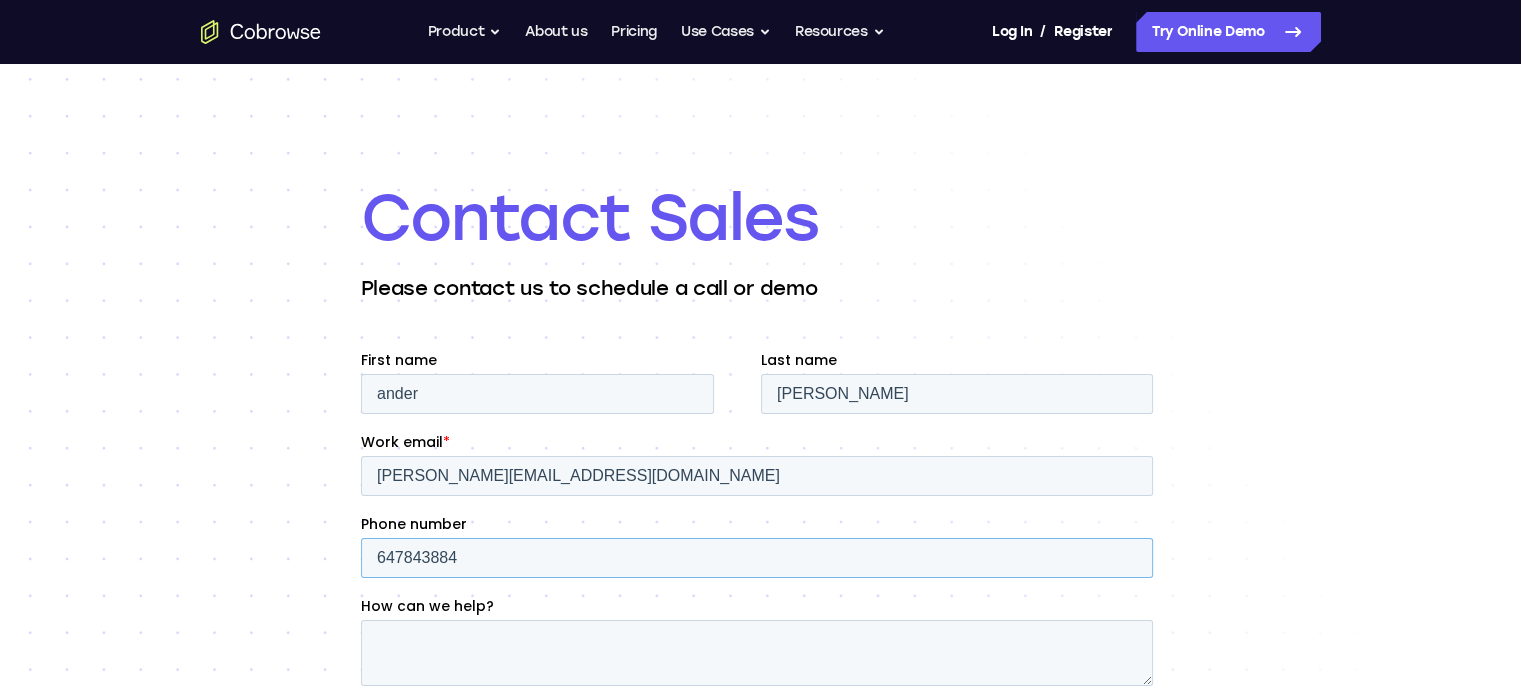type on "647843884" 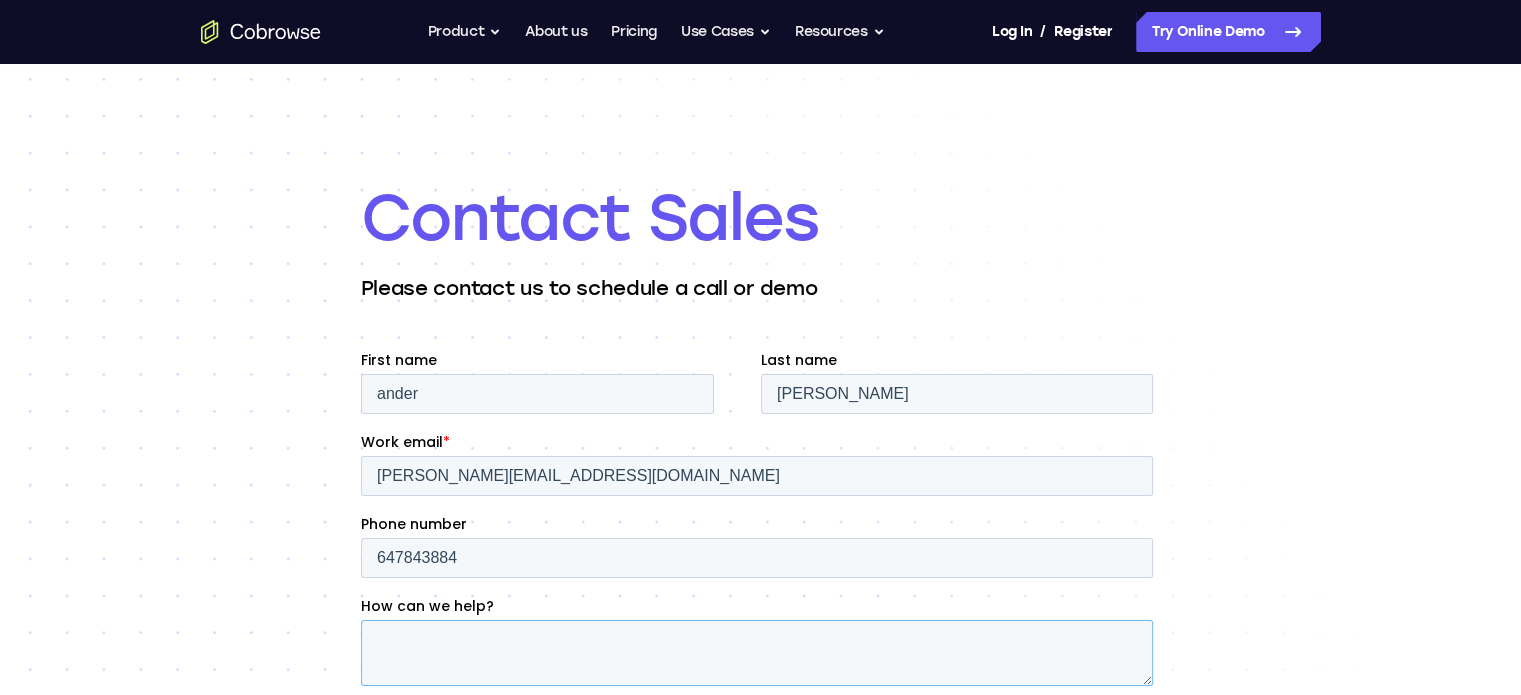 click on "How can we help?" at bounding box center [756, 653] 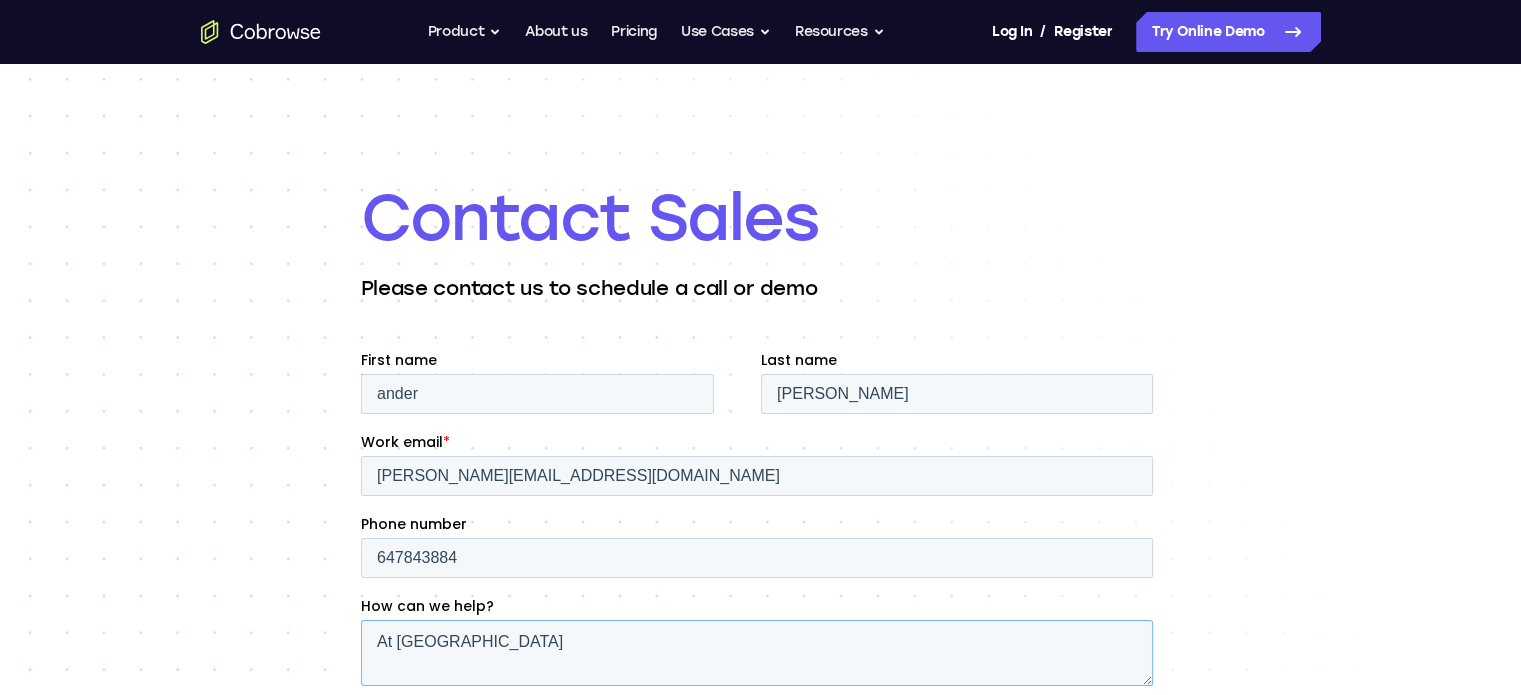 paste on "[URL][DOMAIN_NAME]" 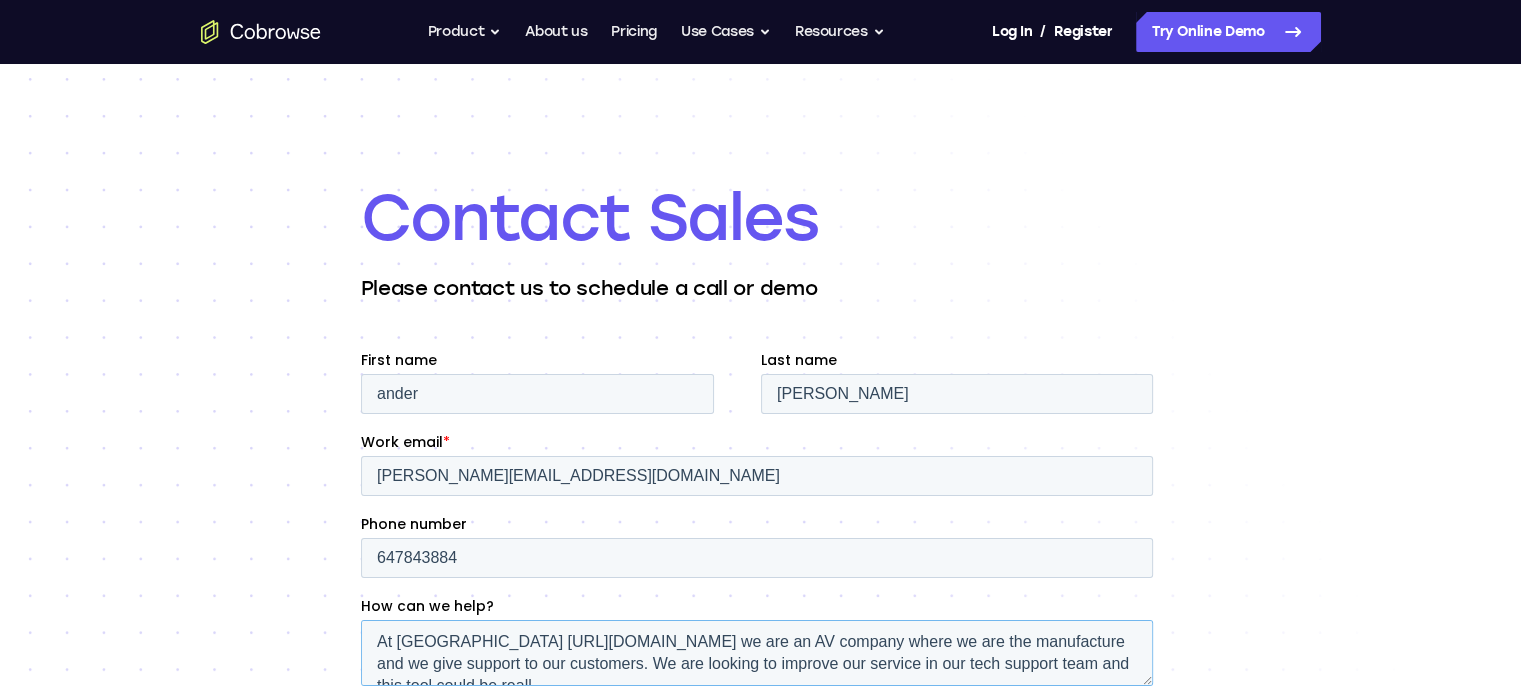 scroll, scrollTop: 9, scrollLeft: 0, axis: vertical 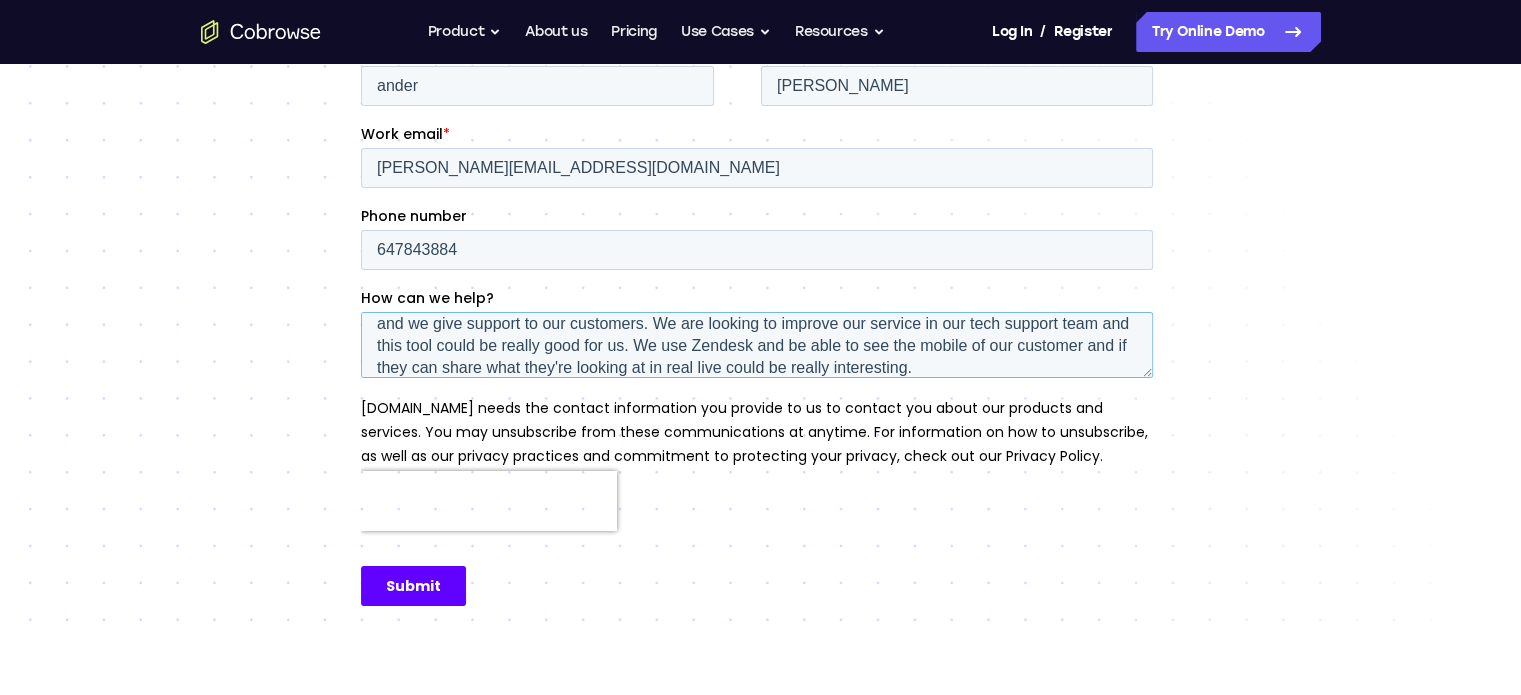 type on "At [GEOGRAPHIC_DATA] [URL][DOMAIN_NAME] we are an AV company where we are the manufacture and we give support to our customers. We are looking to improve our service in our tech support team and this tool could be really good for us. We use Zendesk and be able to see the mobile of our customer and if they can share what they're looking at in real live could be really interesting." 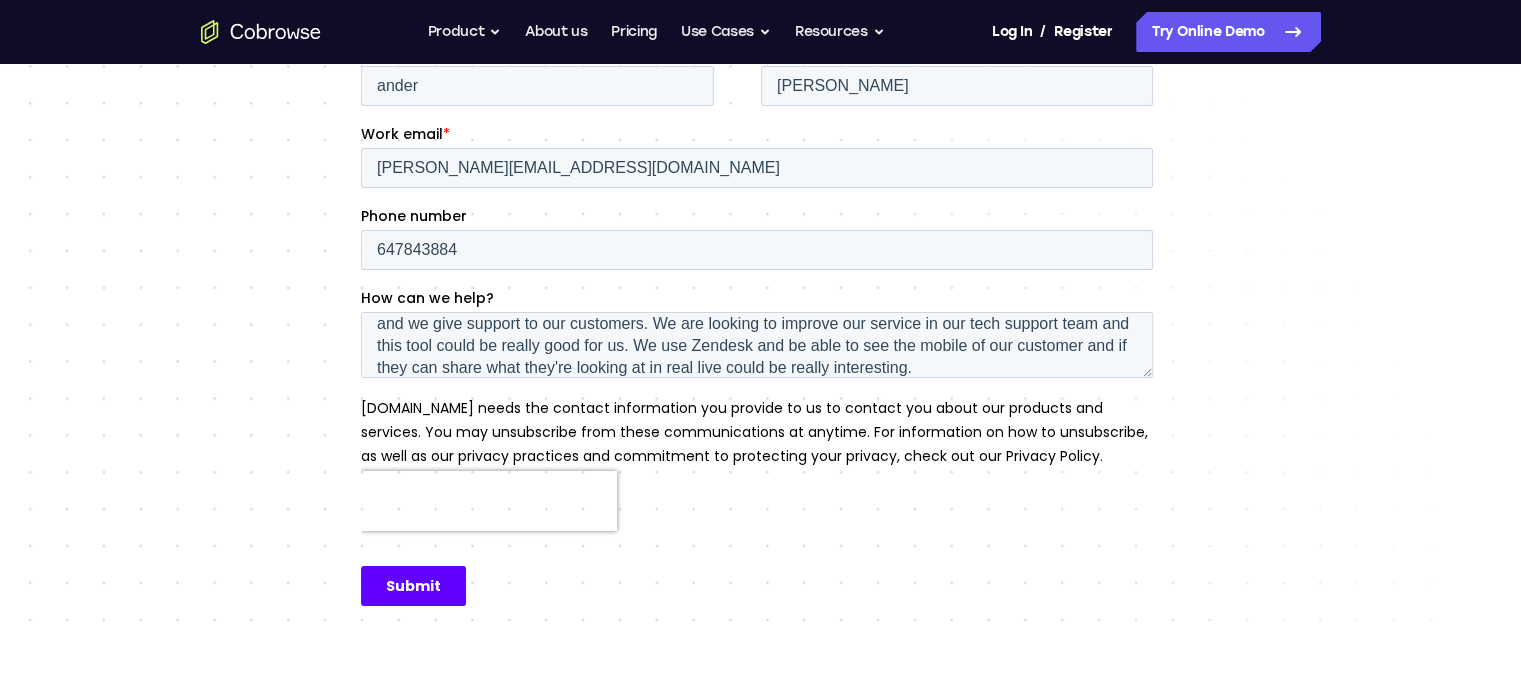click on "Submit" at bounding box center (412, 586) 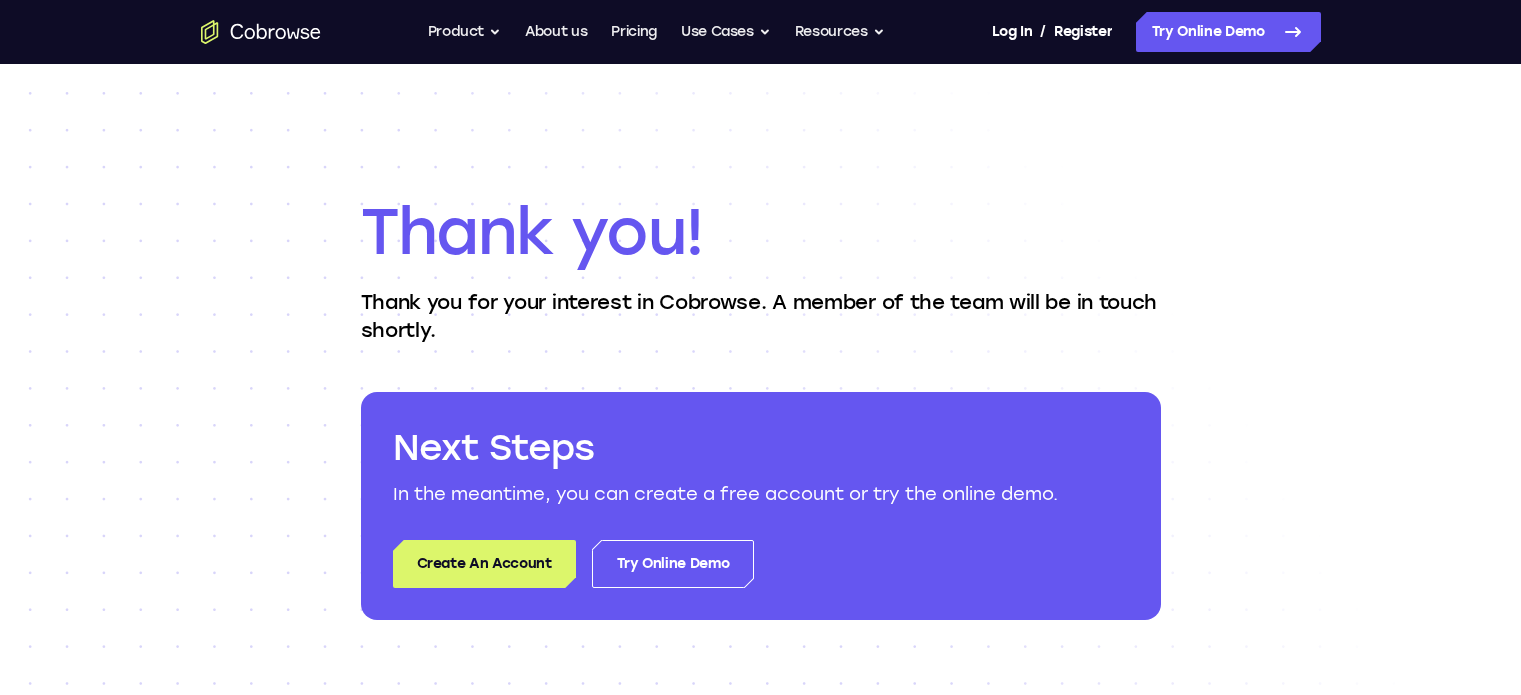 scroll, scrollTop: 0, scrollLeft: 0, axis: both 